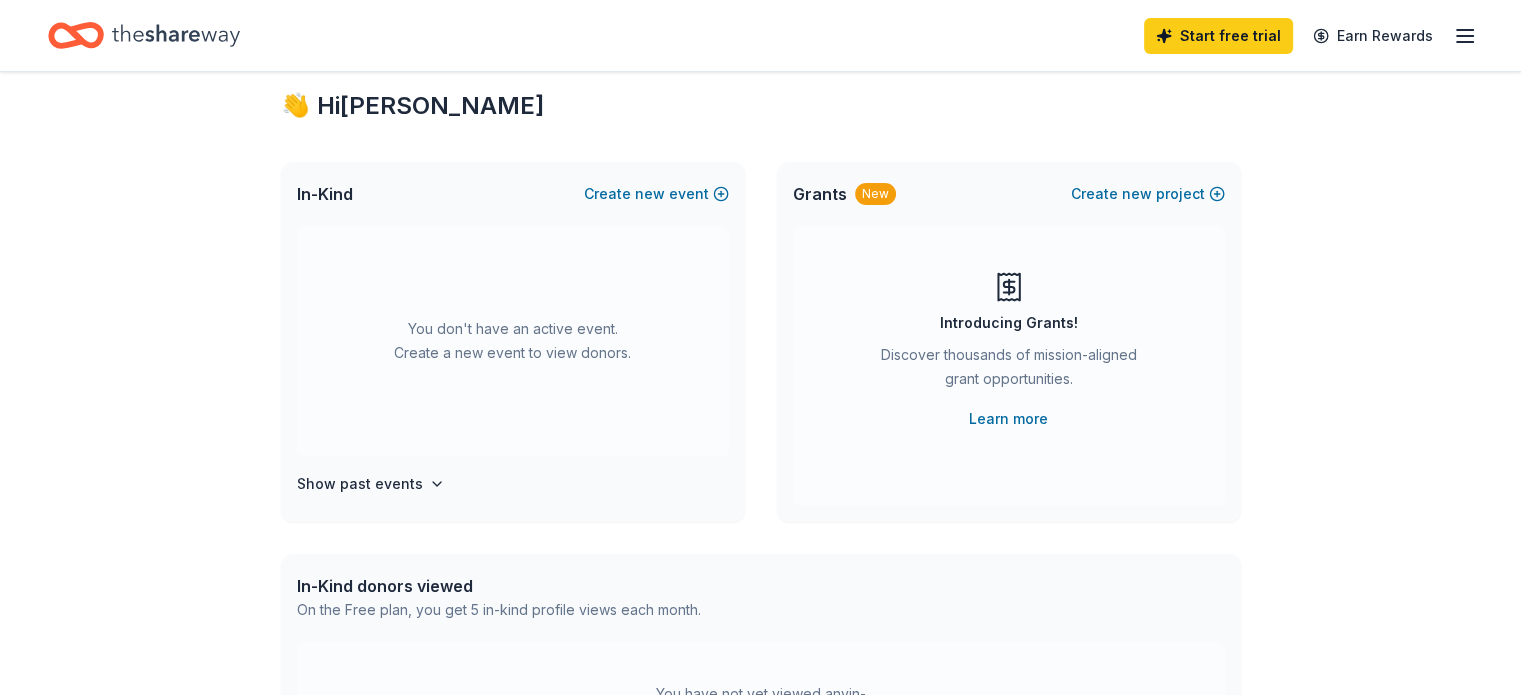 scroll, scrollTop: 0, scrollLeft: 0, axis: both 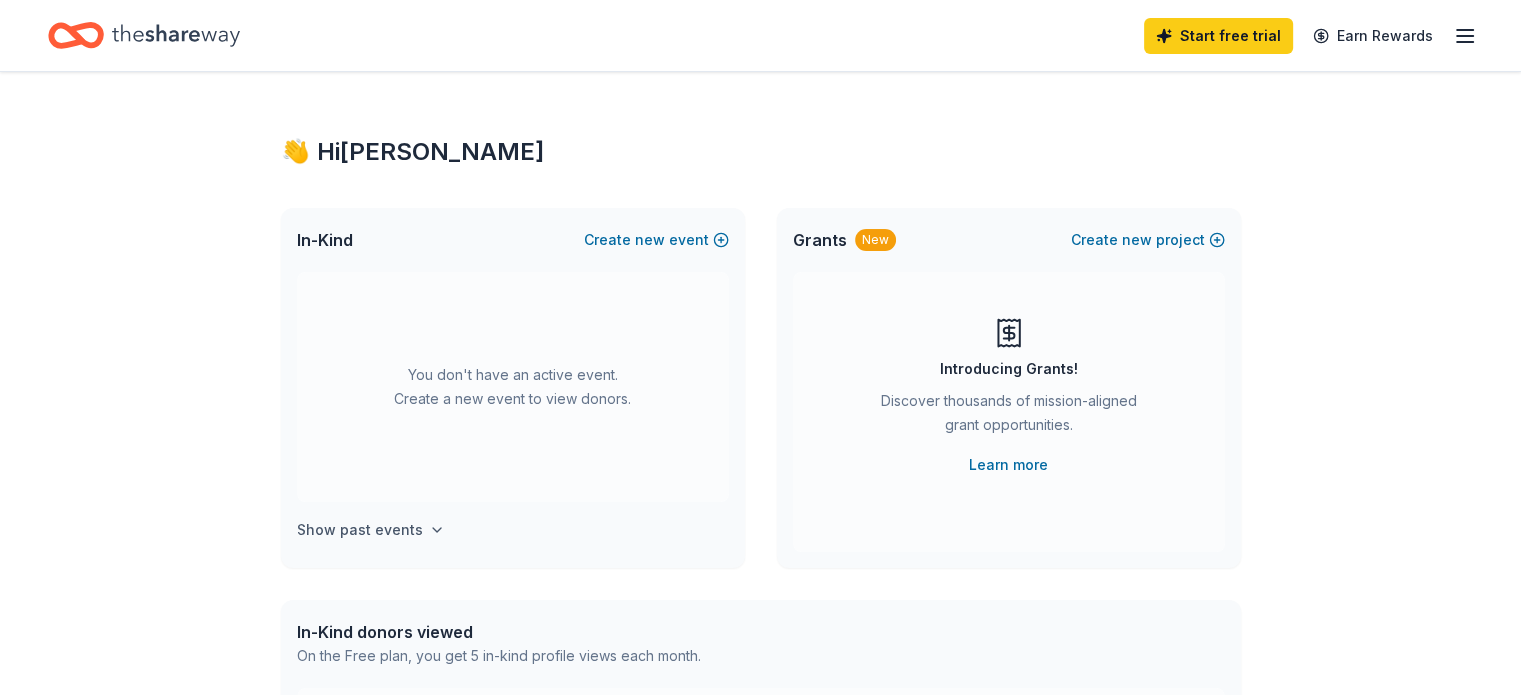 click on "Show past events" at bounding box center (360, 530) 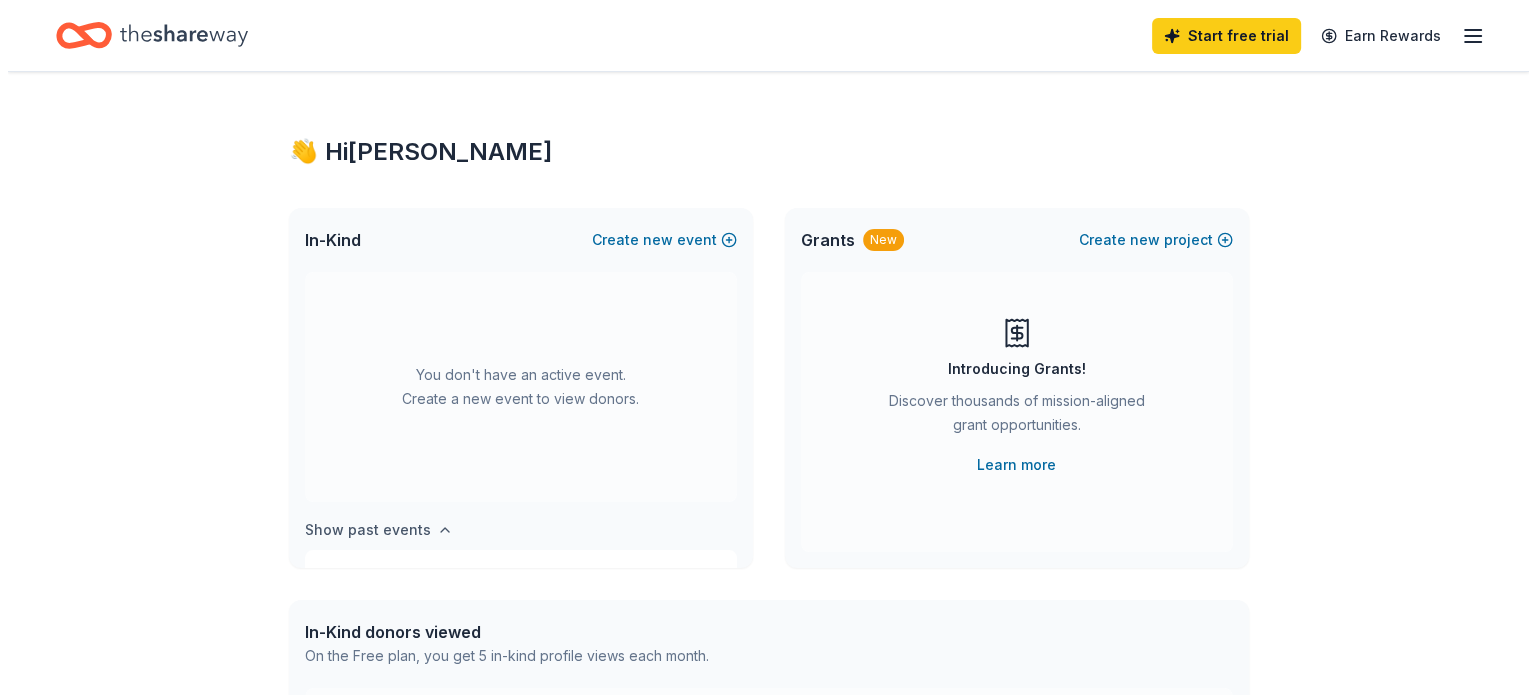 scroll, scrollTop: 73, scrollLeft: 0, axis: vertical 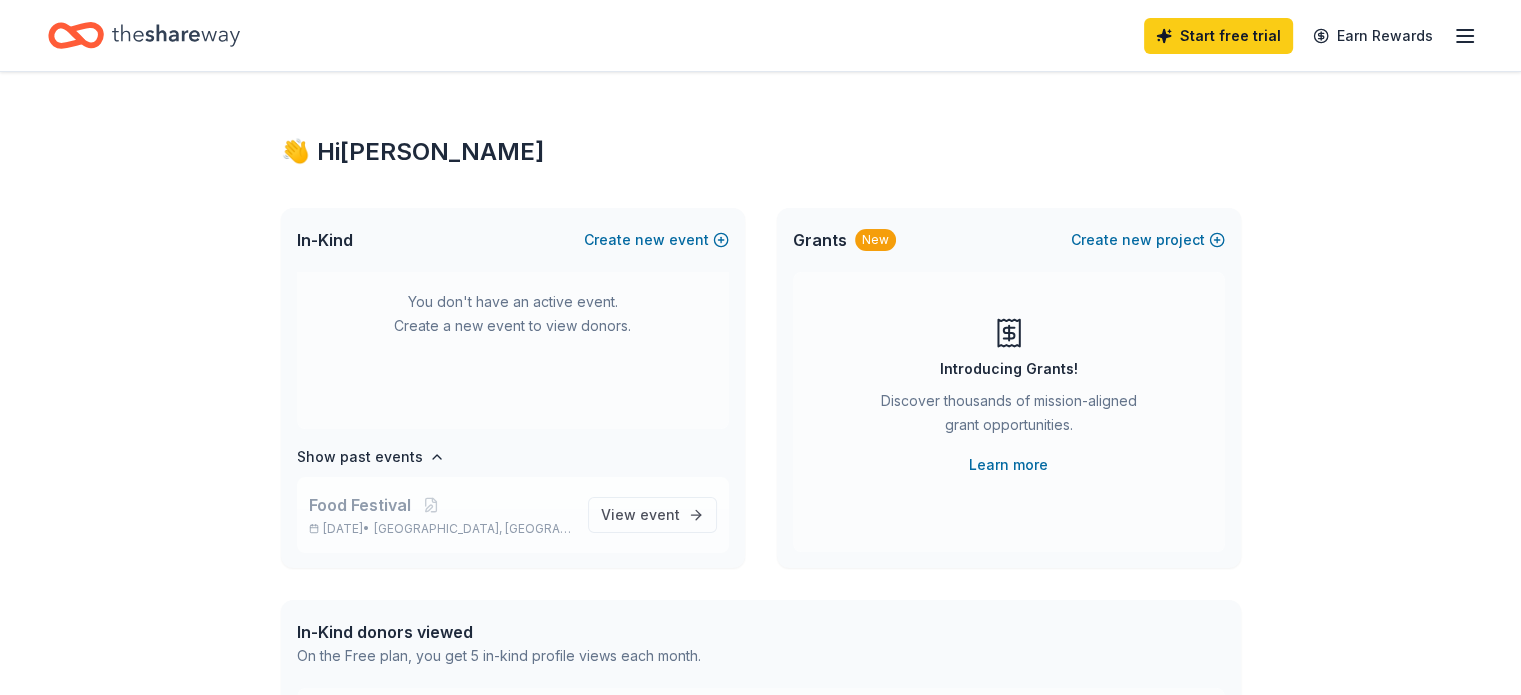 click on "Food Festival" at bounding box center (360, 505) 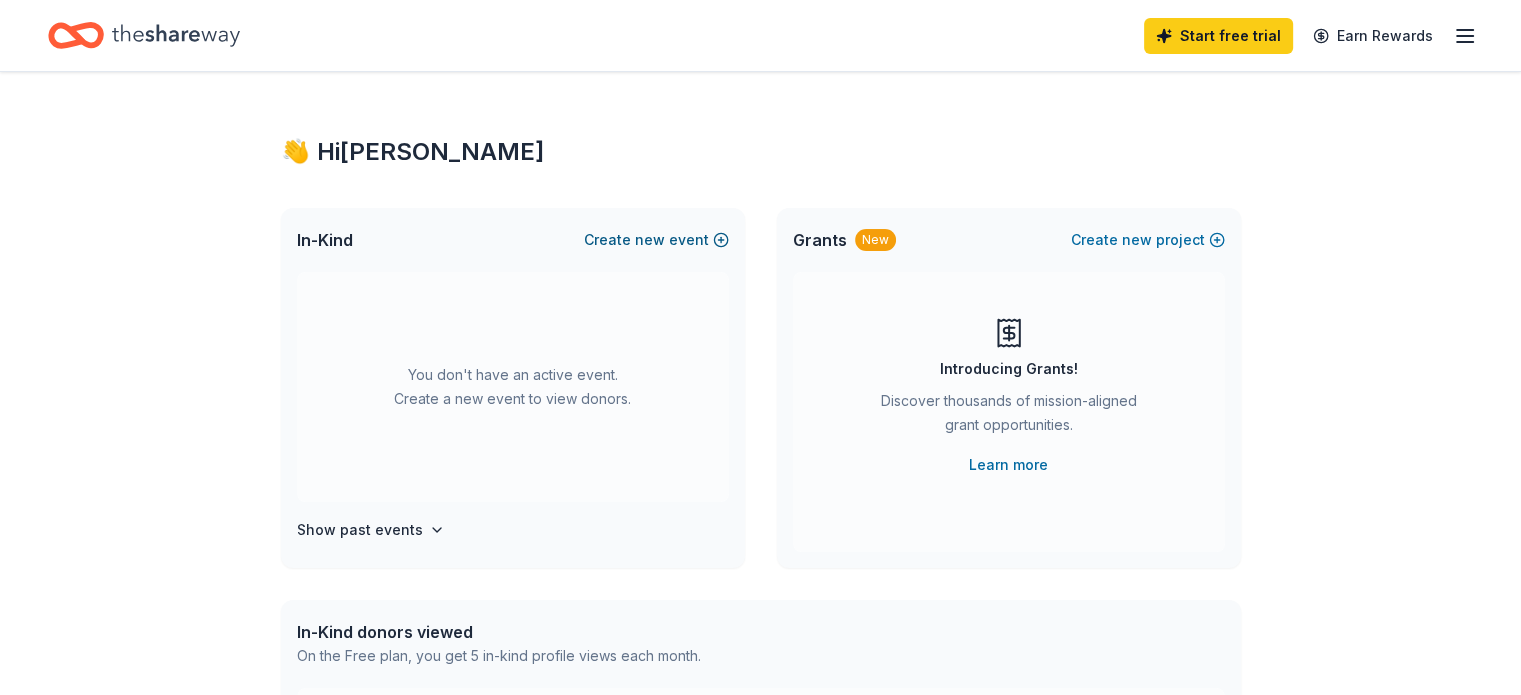 click on "Create  new  event" at bounding box center [656, 240] 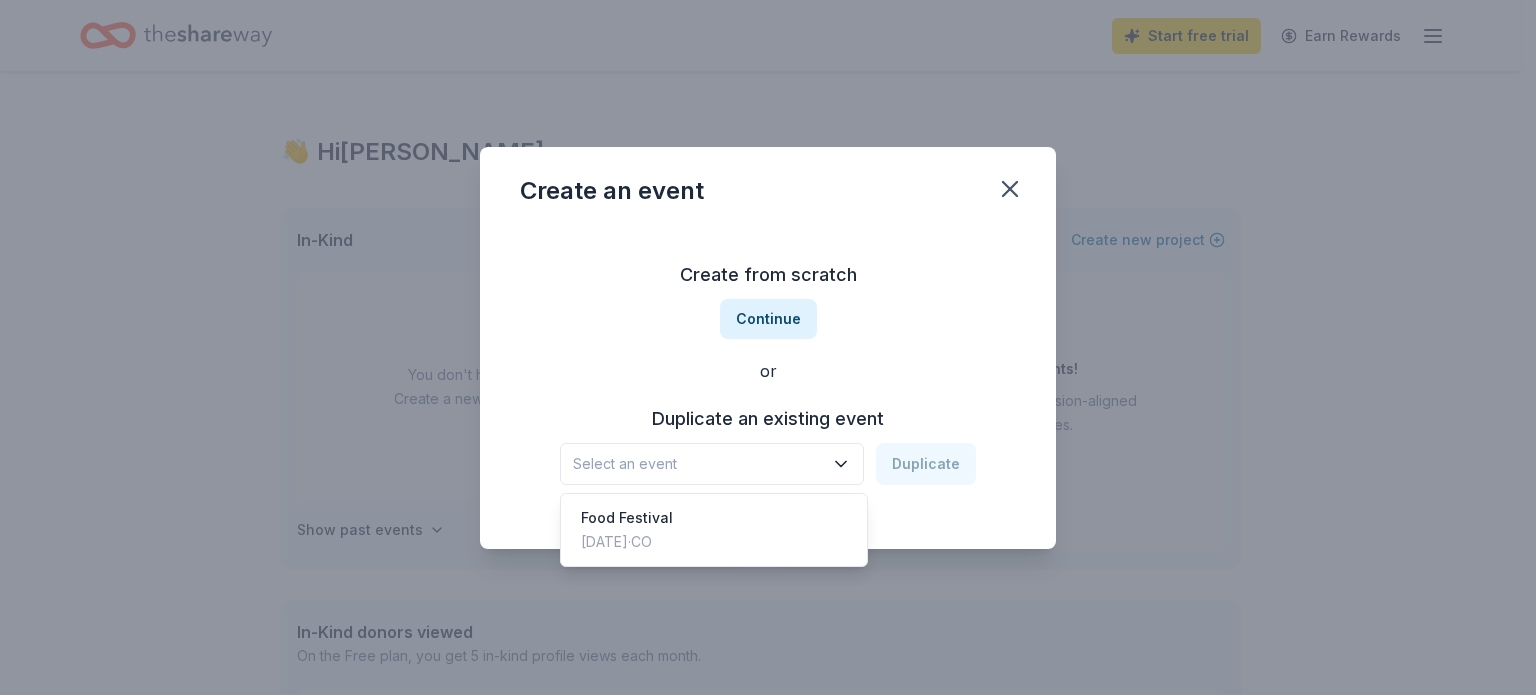 click on "Select an event" at bounding box center [698, 464] 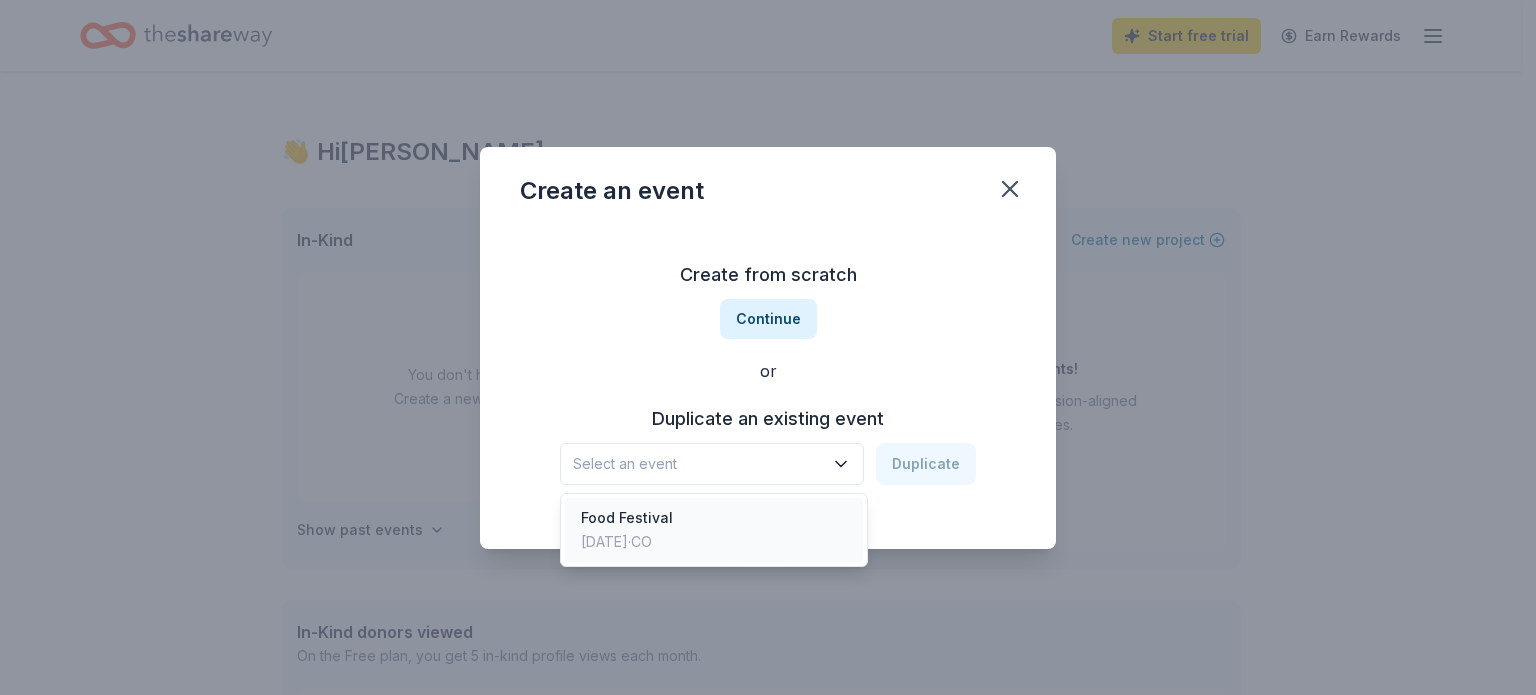 click on "Food Festival Sep 26, 2024  ·  CO" at bounding box center [714, 530] 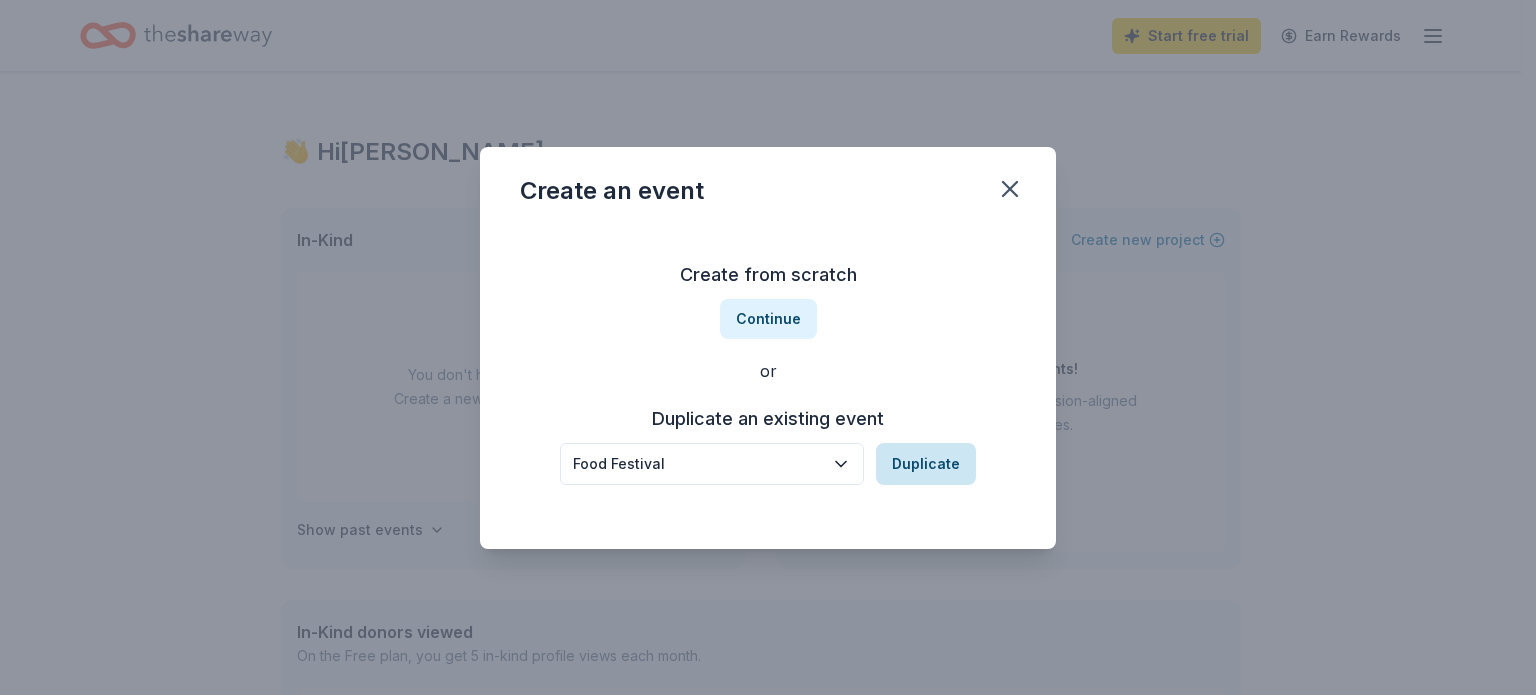 click on "Duplicate" at bounding box center [926, 464] 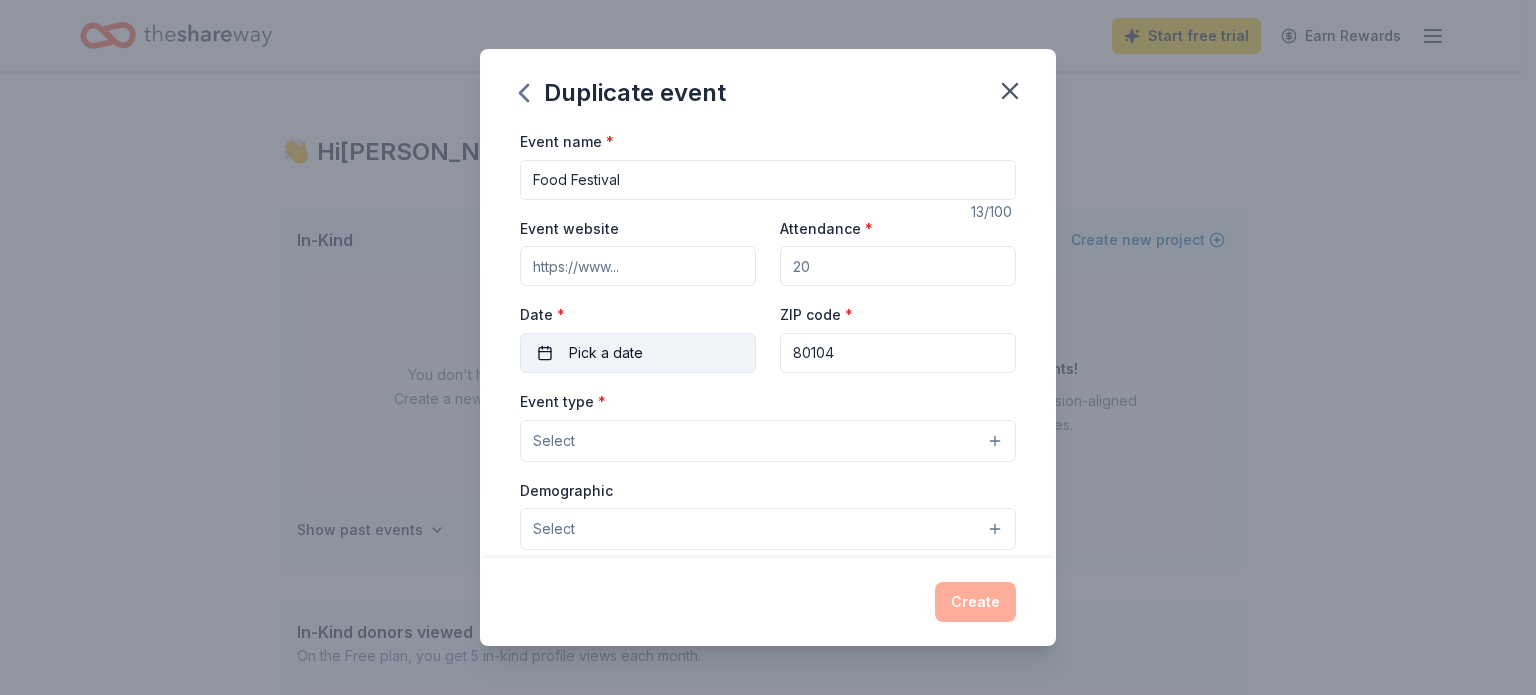 click on "Pick a date" at bounding box center (638, 353) 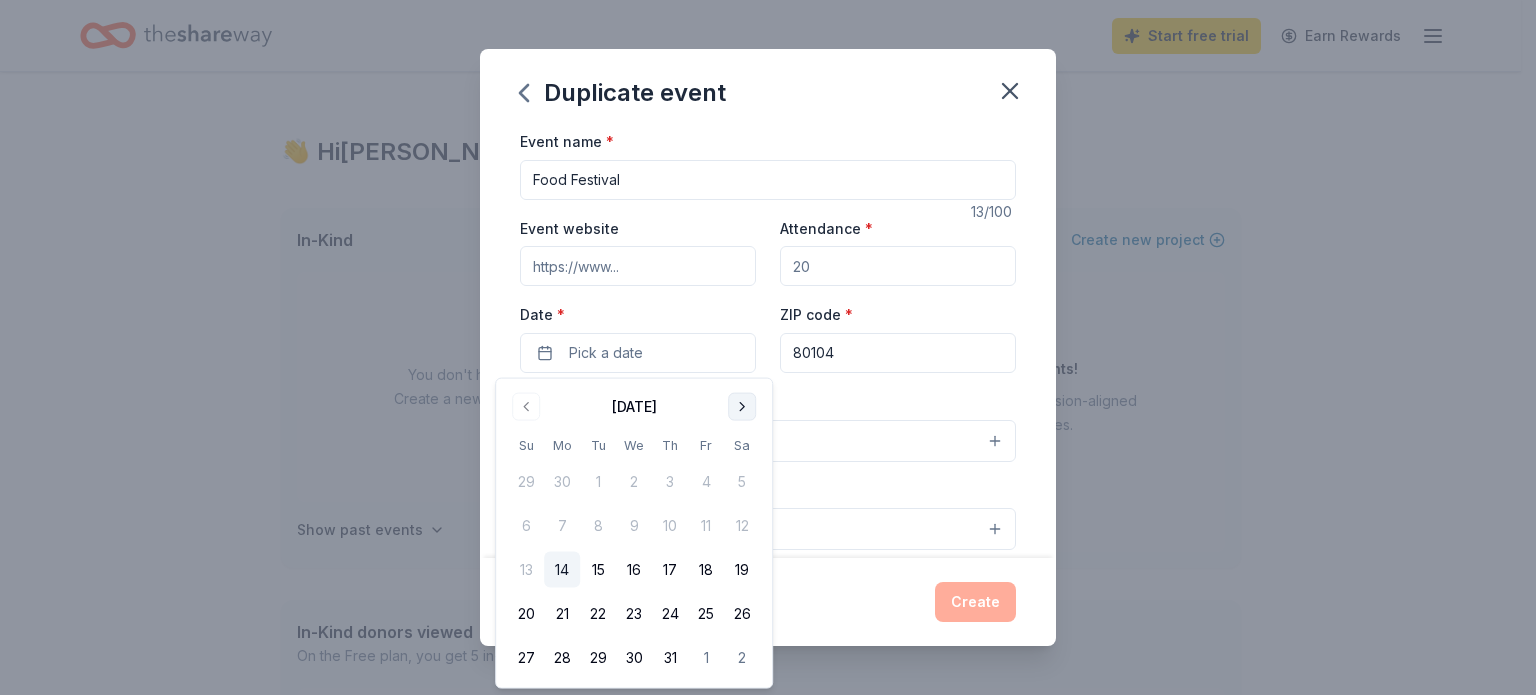 click at bounding box center [742, 407] 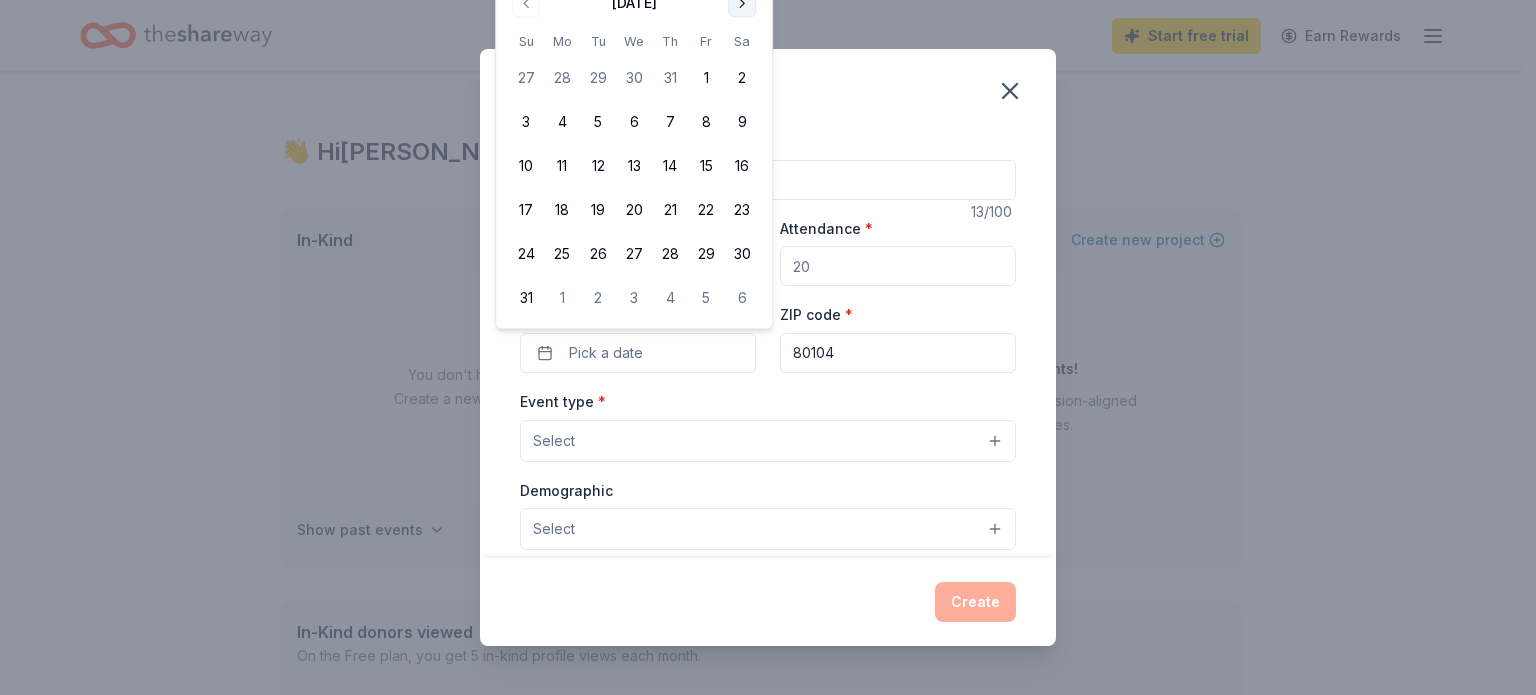 click on "Event type * Select" at bounding box center [768, 425] 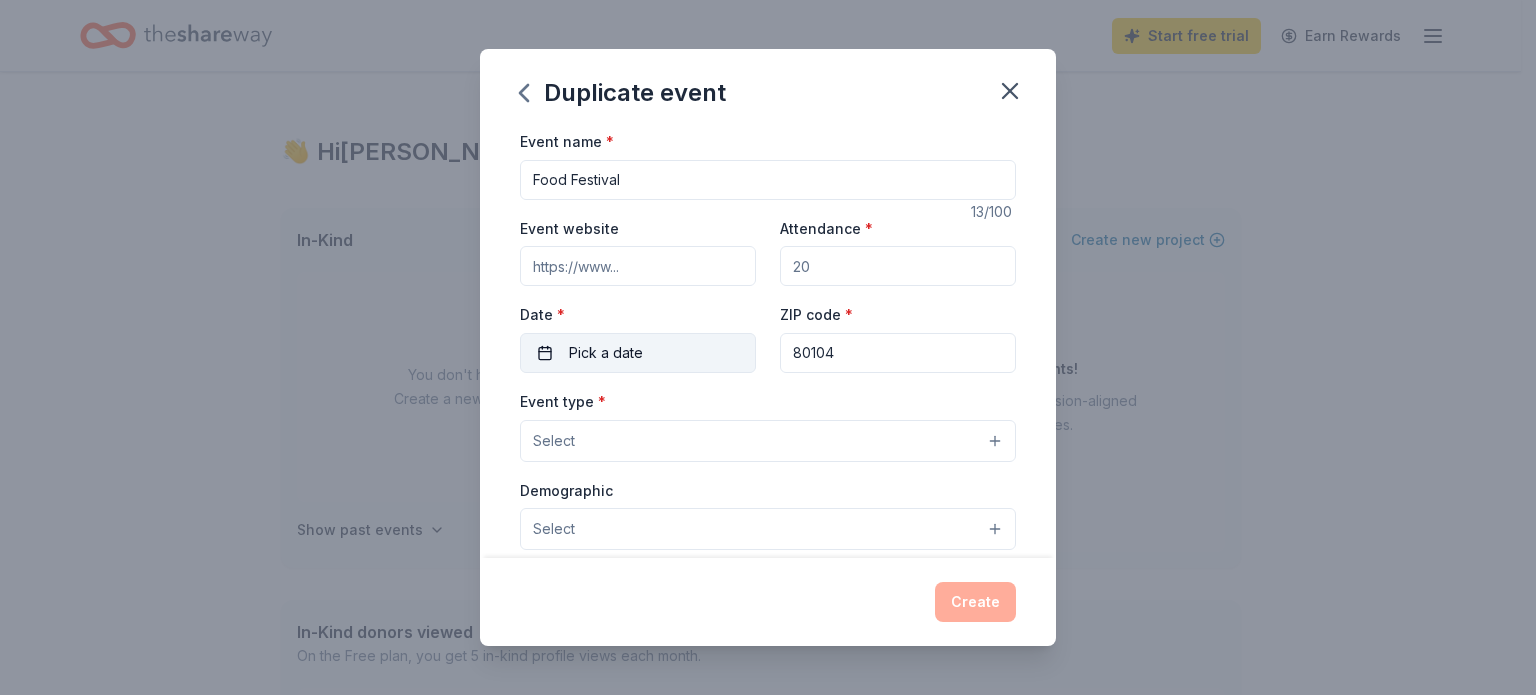 click on "Pick a date" at bounding box center (638, 353) 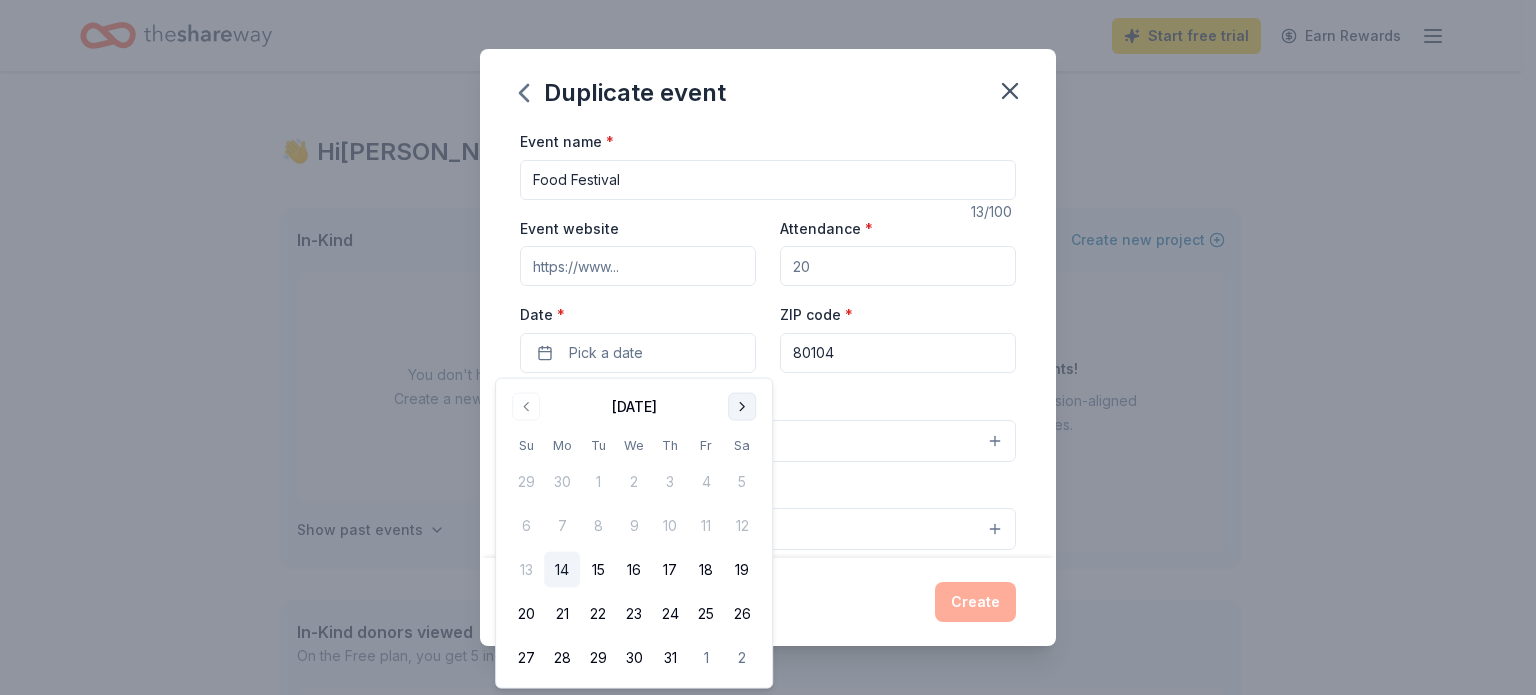 click at bounding box center [742, 407] 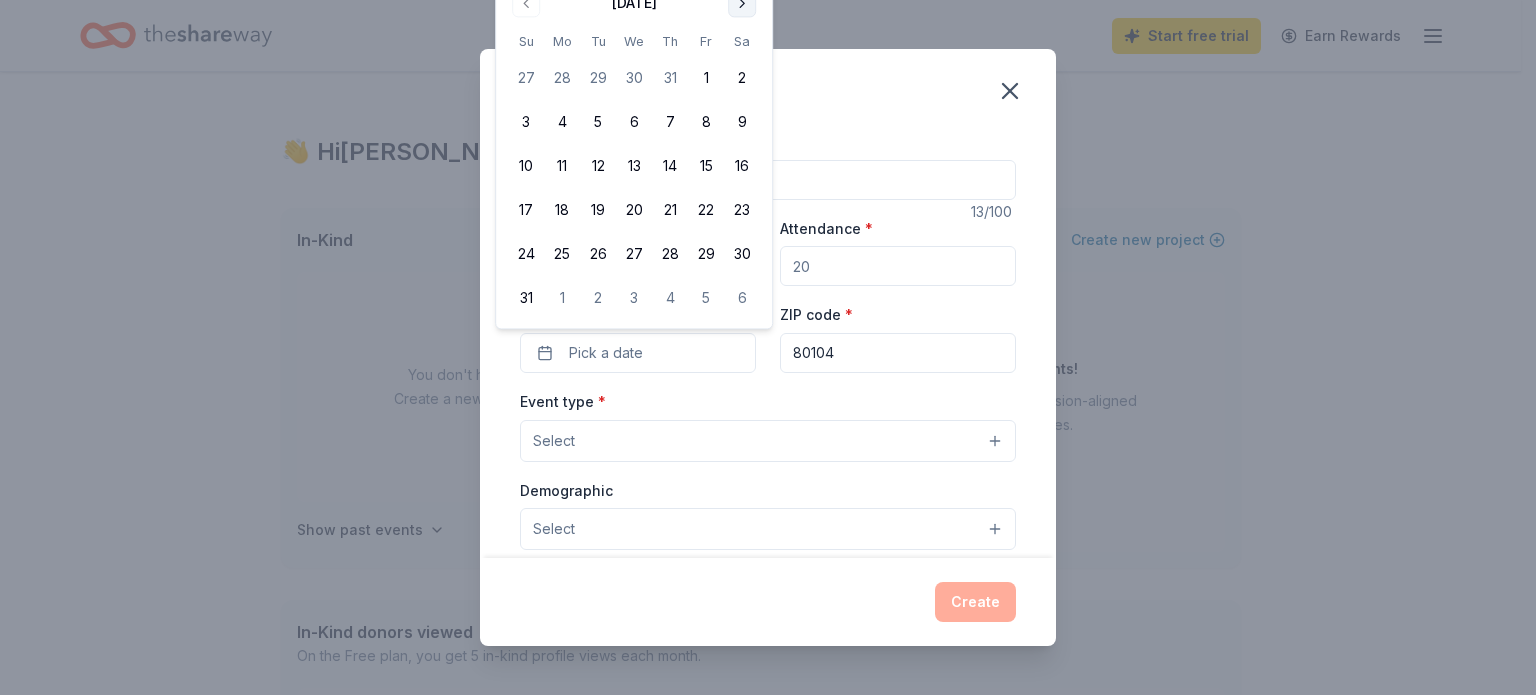 click at bounding box center (742, 3) 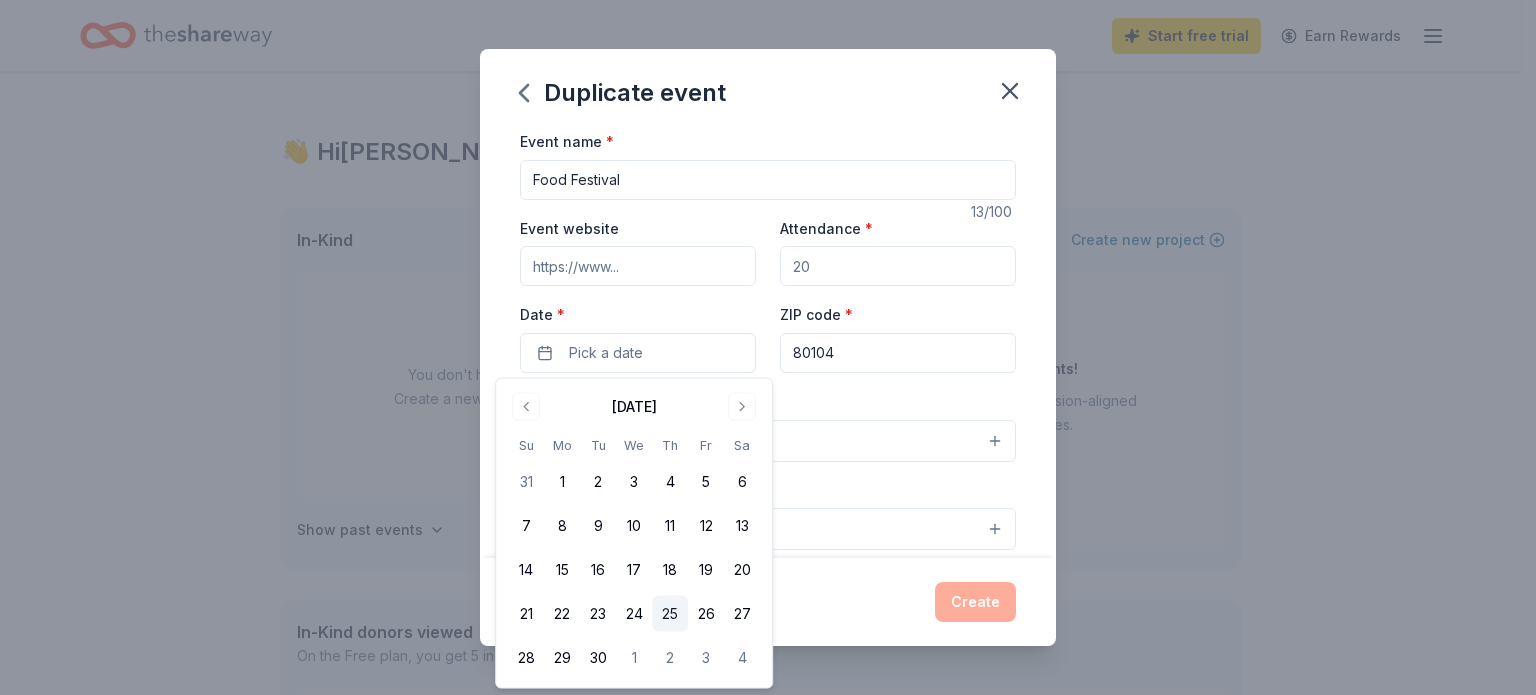click on "25" at bounding box center (670, 614) 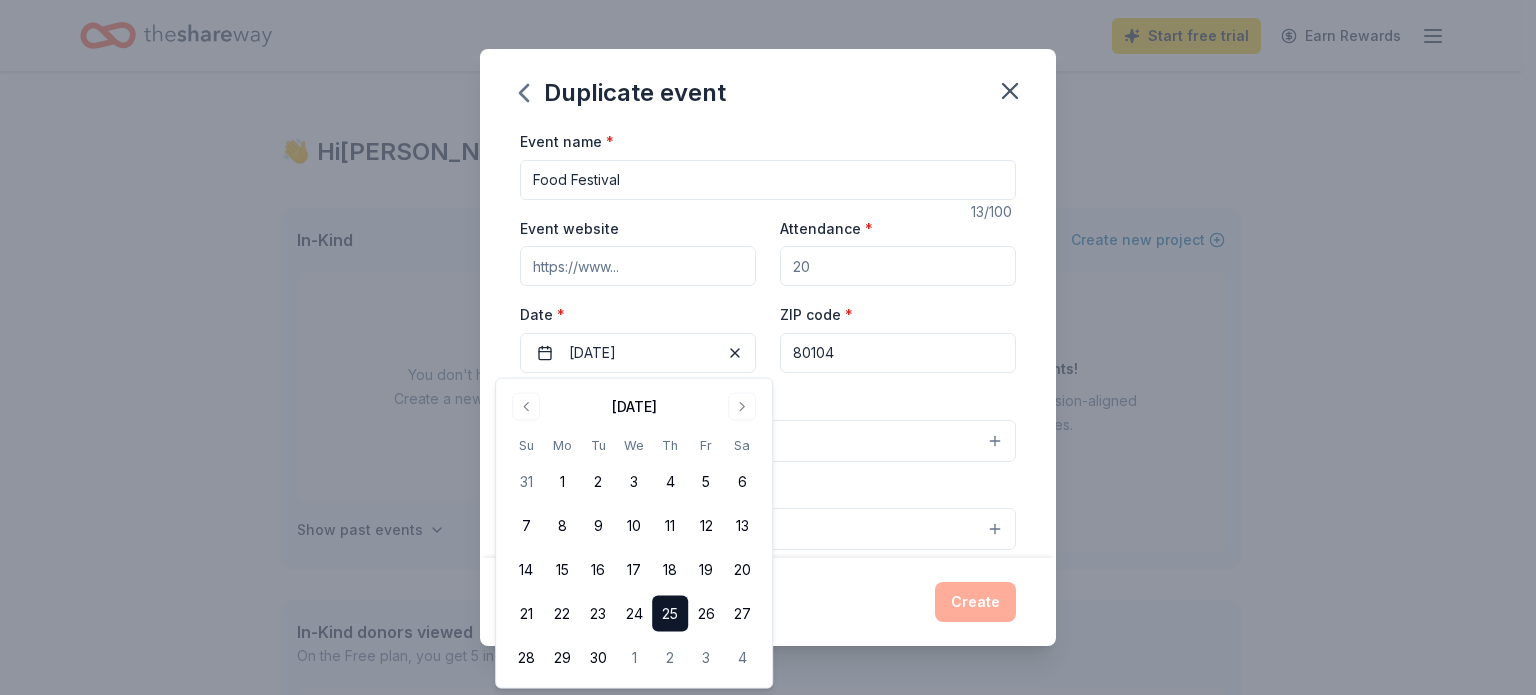 click on "80104" at bounding box center (898, 353) 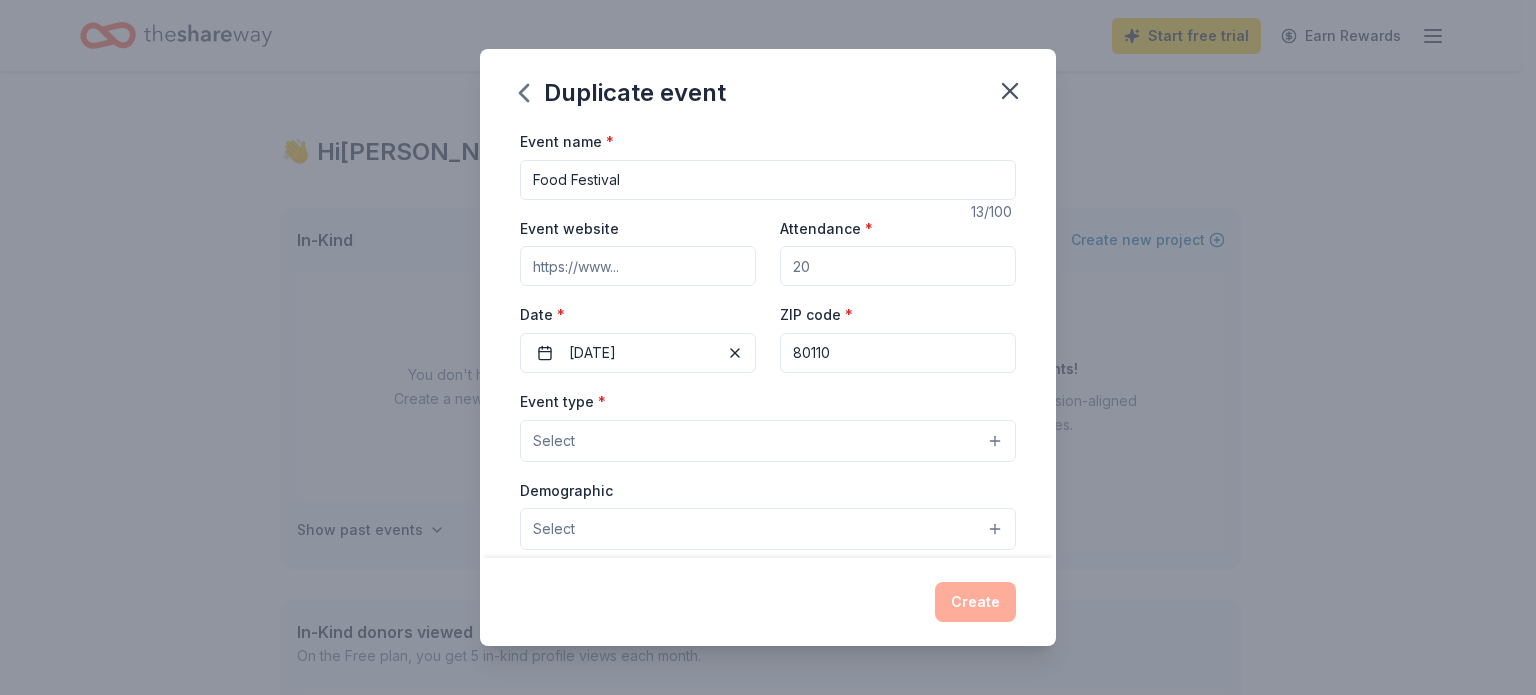 type on "80110" 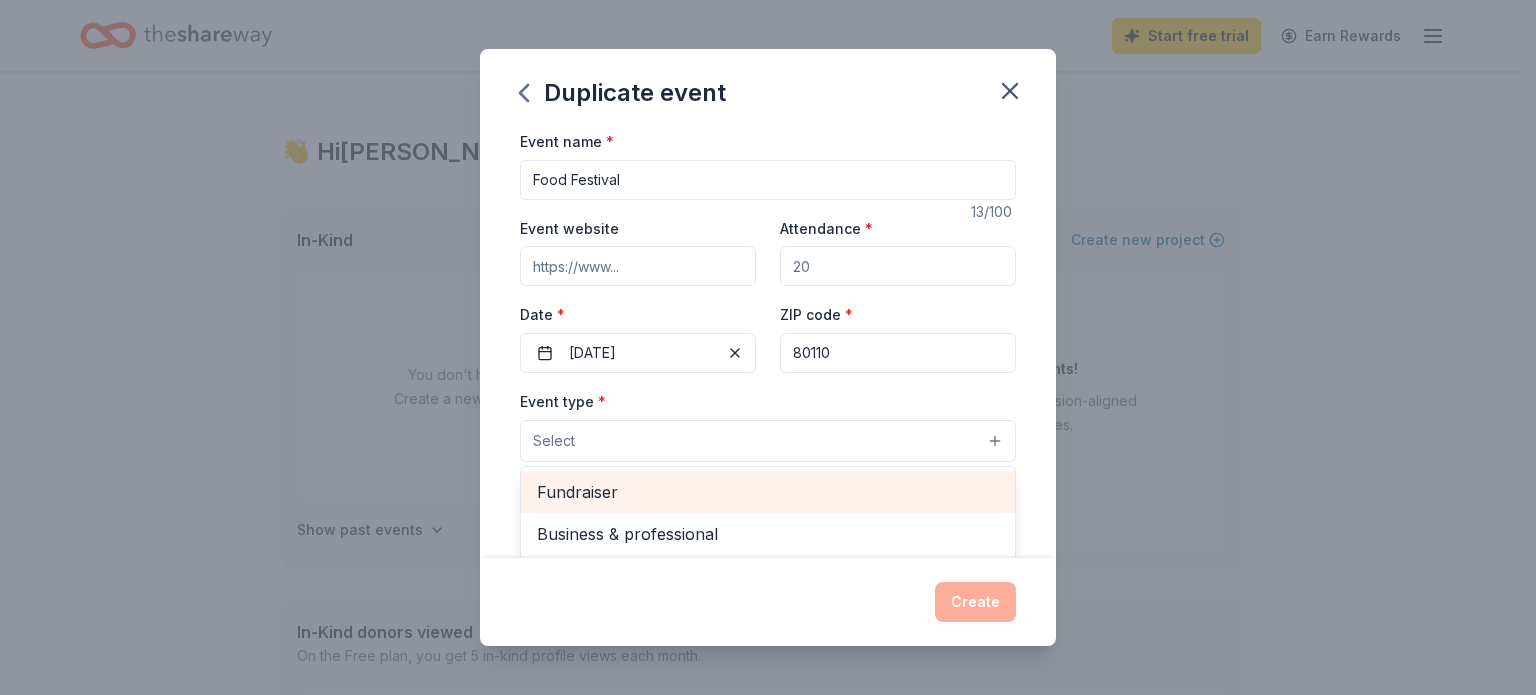 click on "Fundraiser" at bounding box center [768, 492] 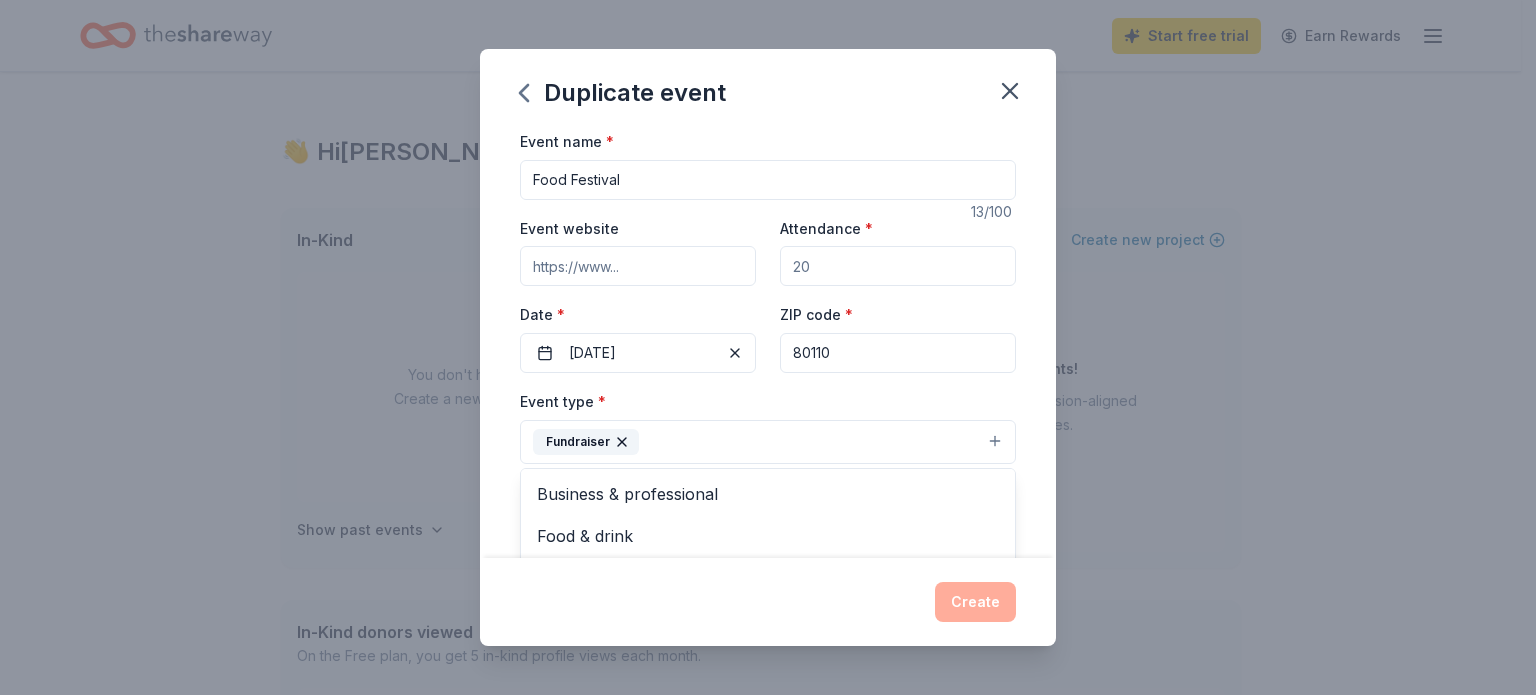 click on "Event name * Food Festival 13 /100 Event website Attendance * Date * 09/25/2025 ZIP code * 80110 Event type * Fundraiser Business & professional Food & drink Health & wellness Hobbies Music Performing & visual arts Demographic Select We use this information to help brands find events with their target demographic to sponsor their products. Mailing address Apt/unit Description What are you looking for? * Auction & raffle Meals Snacks Desserts Alcohol Beverages Send me reminders Email me reminders of donor application deadlines Recurring event" at bounding box center (768, 592) 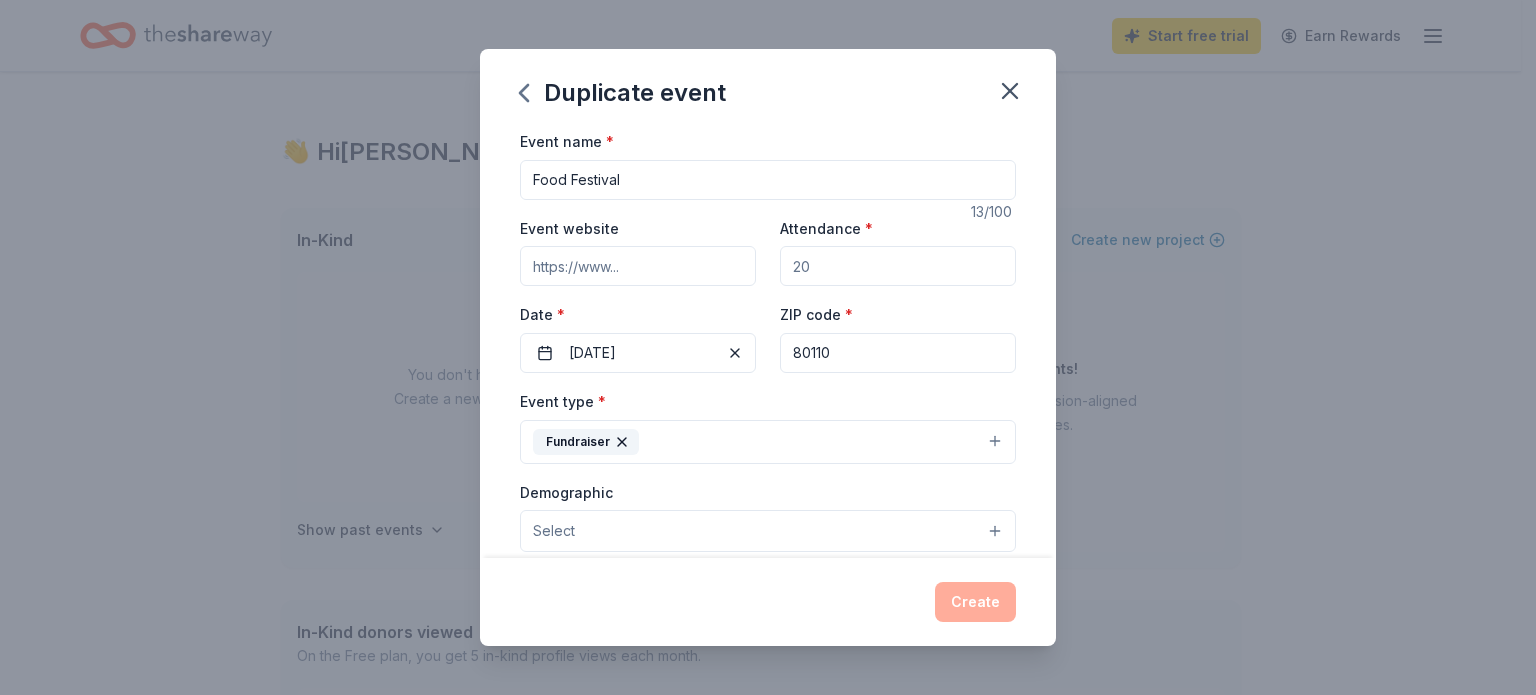 type 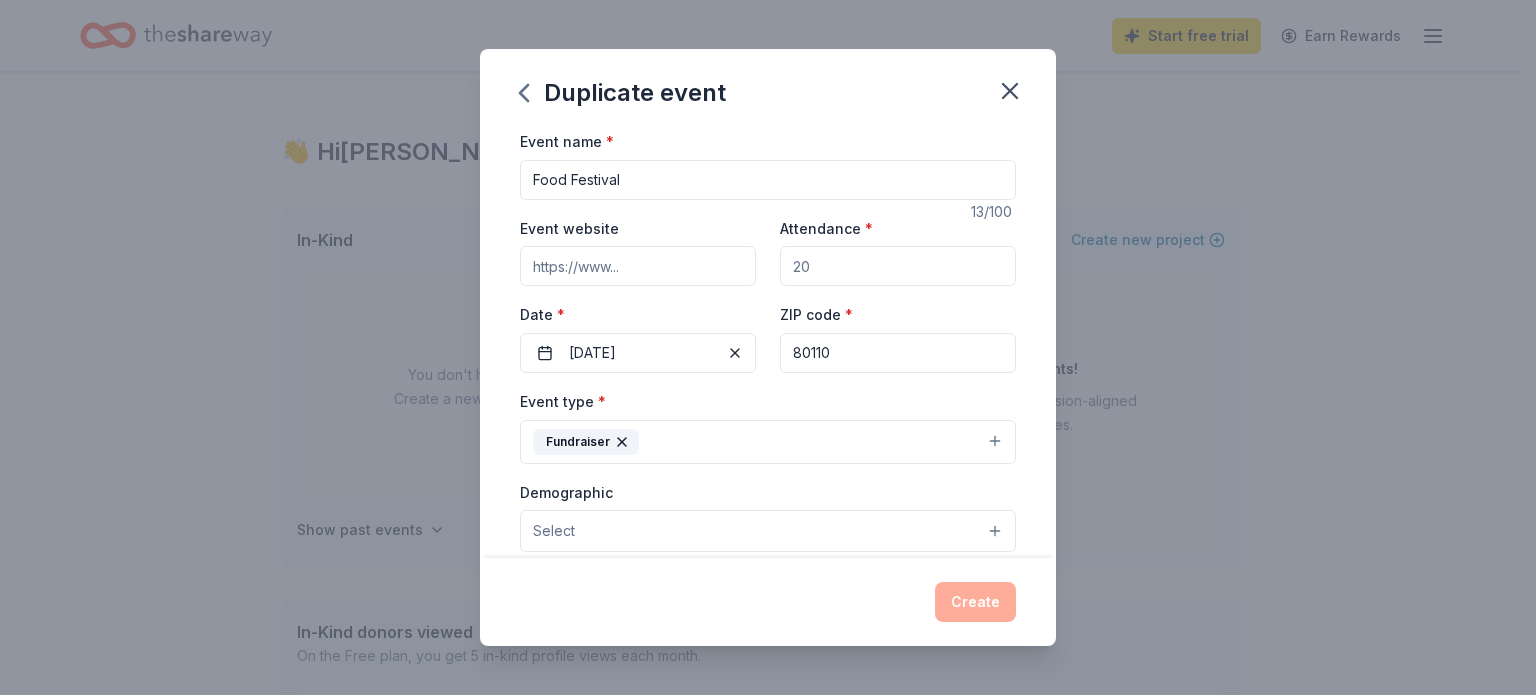 click on "Attendance *" at bounding box center [898, 266] 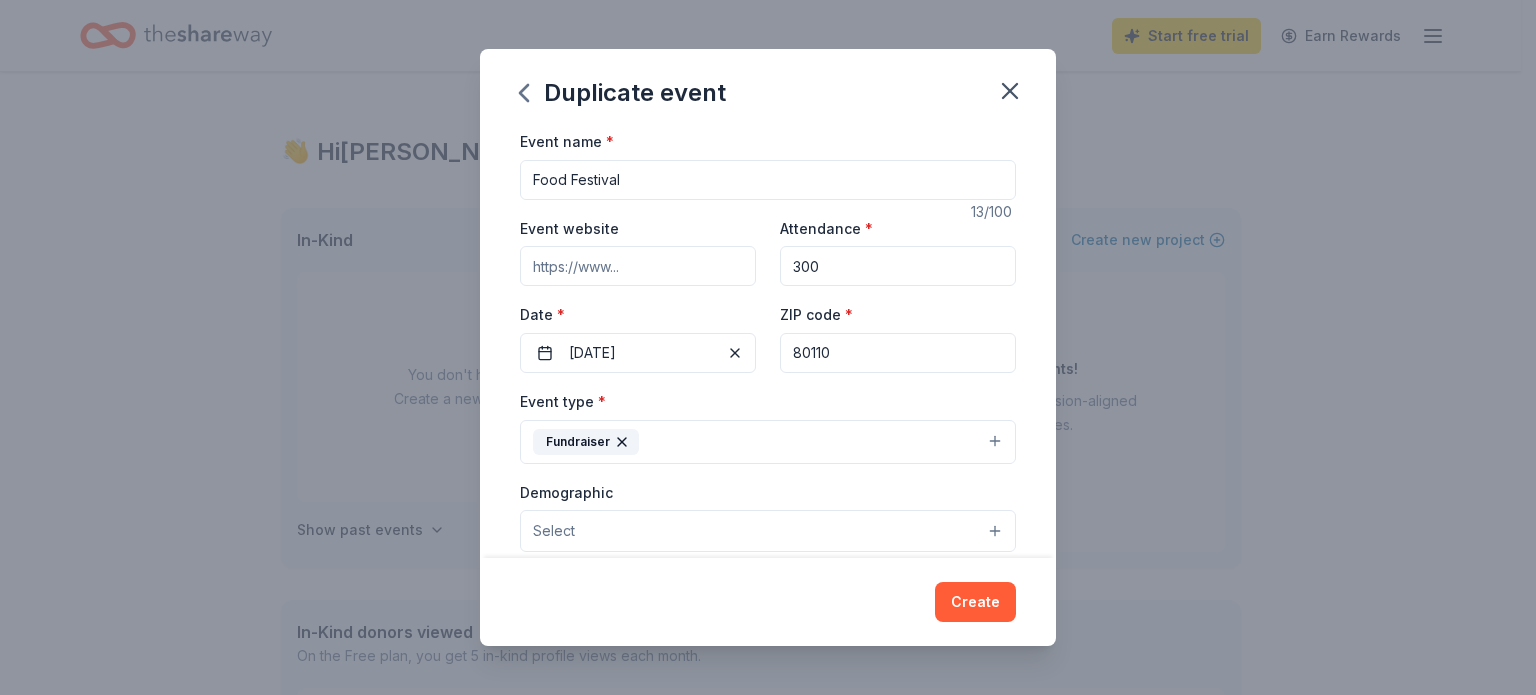 type on "300" 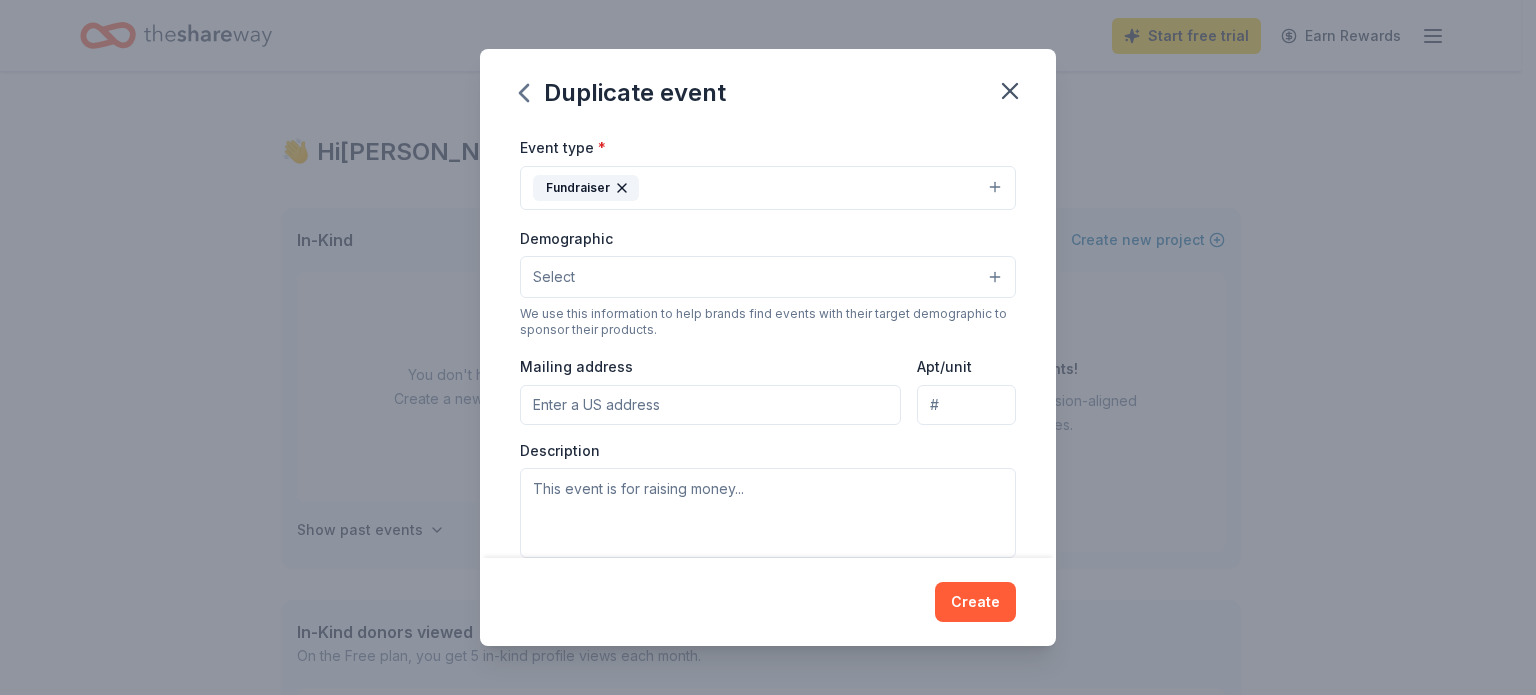 scroll, scrollTop: 300, scrollLeft: 0, axis: vertical 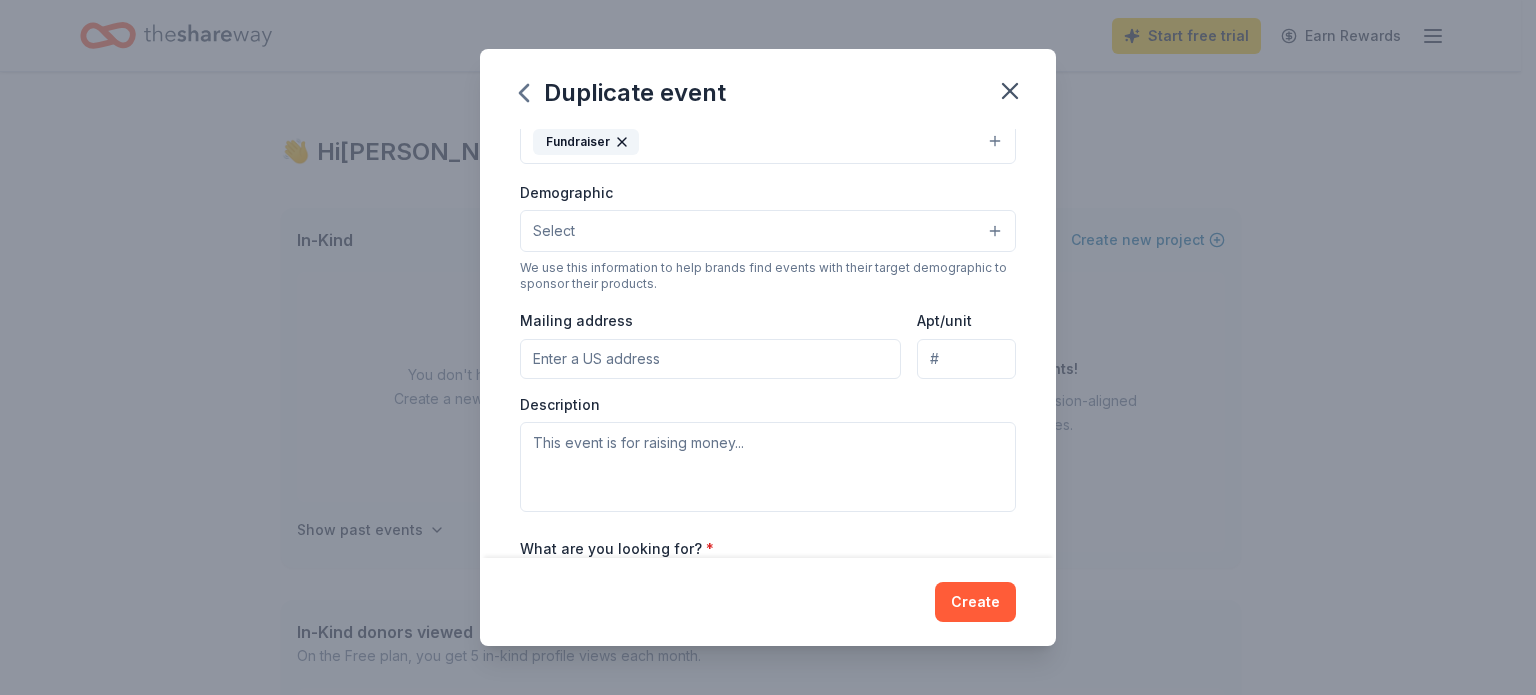 click on "Select" at bounding box center [768, 231] 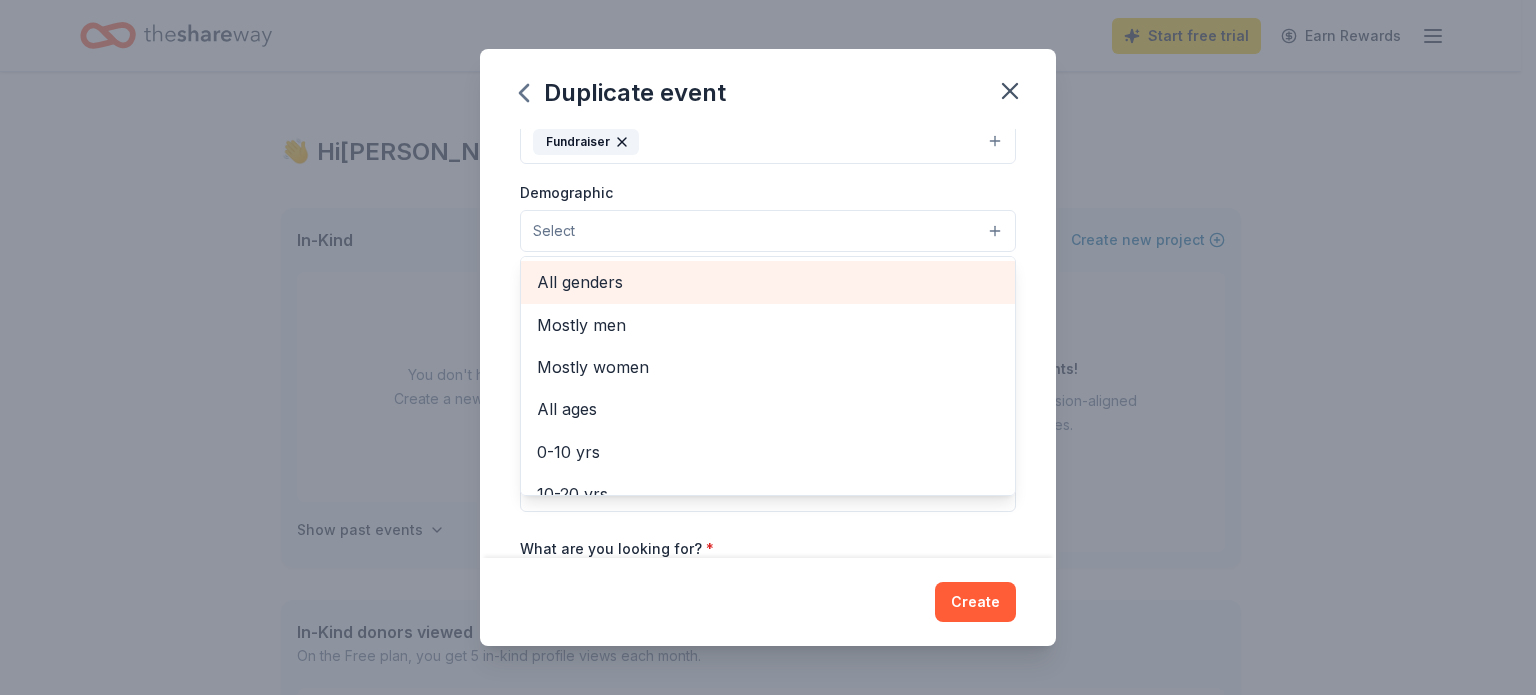 drag, startPoint x: 651, startPoint y: 276, endPoint x: 668, endPoint y: 276, distance: 17 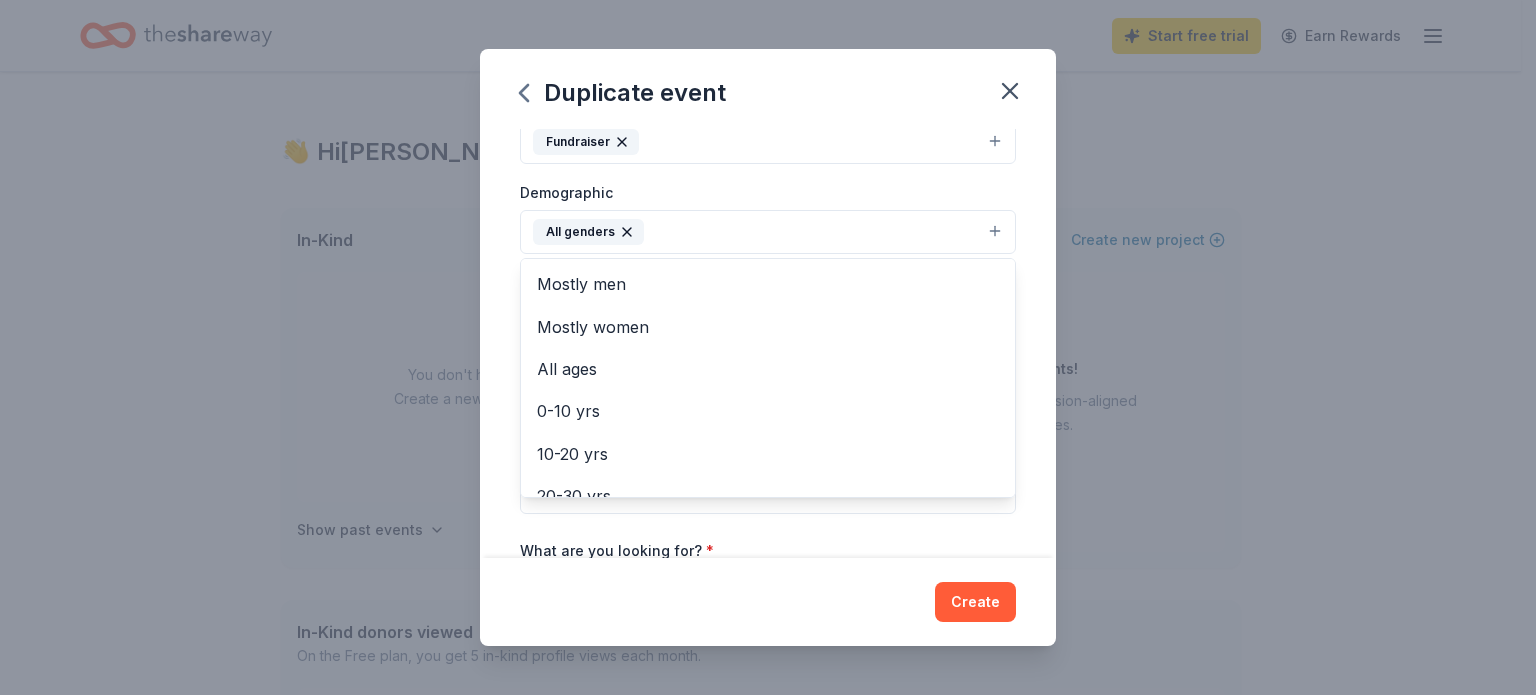 click on "Duplicate event Event name * Food Festival 13 /100 Event website https://www.hopespromise.com Attendance * 300 Date * 09/25/2025 ZIP code * 80110 Event type * Fundraiser Demographic All genders Mostly men Mostly women All ages 0-10 yrs 10-20 yrs 20-30 yrs 30-40 yrs 40-50 yrs 50-60 yrs 60-70 yrs 70-80 yrs 80+ yrs We use this information to help brands find events with their target demographic to sponsor their products. Mailing address Apt/unit Description What are you looking for? * Auction & raffle Meals Snacks Desserts Alcohol Beverages Send me reminders Email me reminders of donor application deadlines Recurring event Copy donors Saved Applied Approved Received Declined Not interested All copied donors will be given "saved" status in your new event. Companies that are no longer donating will not be copied. Create" at bounding box center (768, 347) 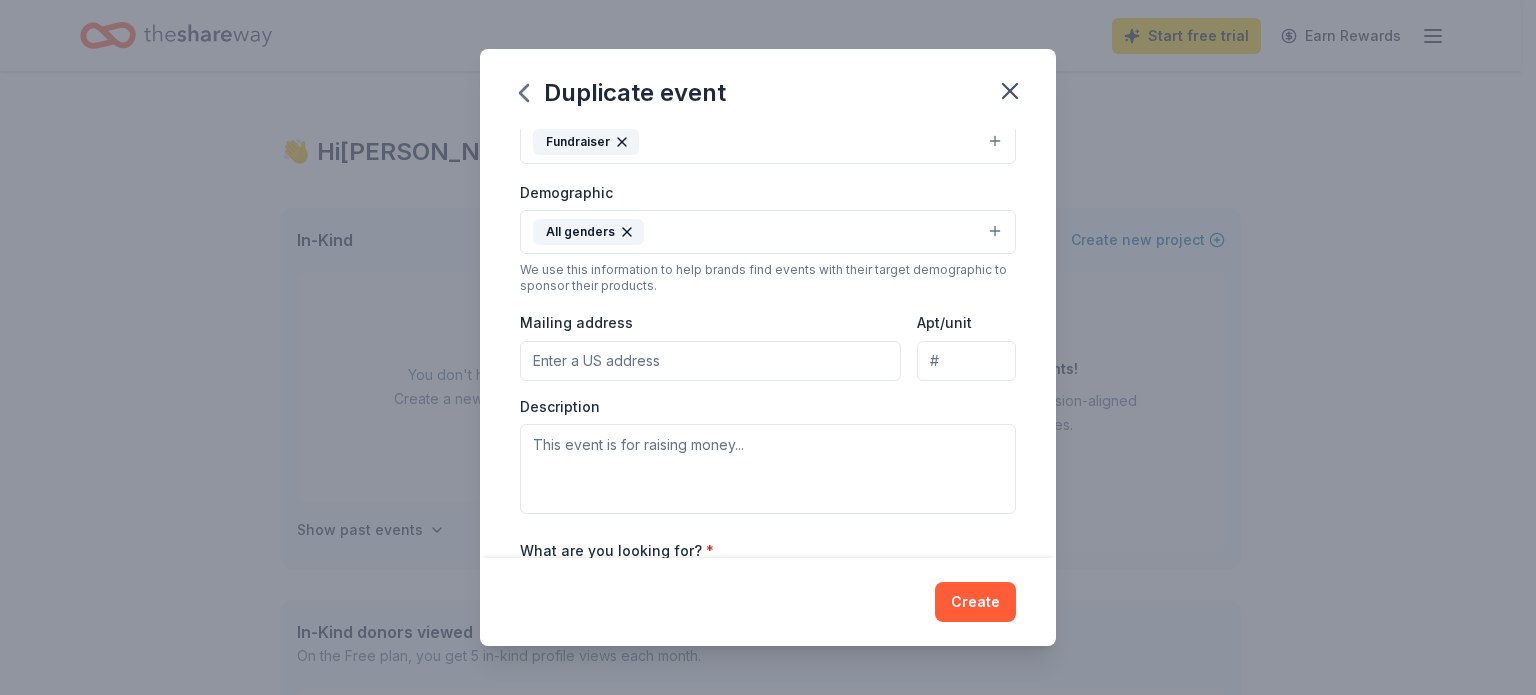 click on "Mailing address" at bounding box center (710, 361) 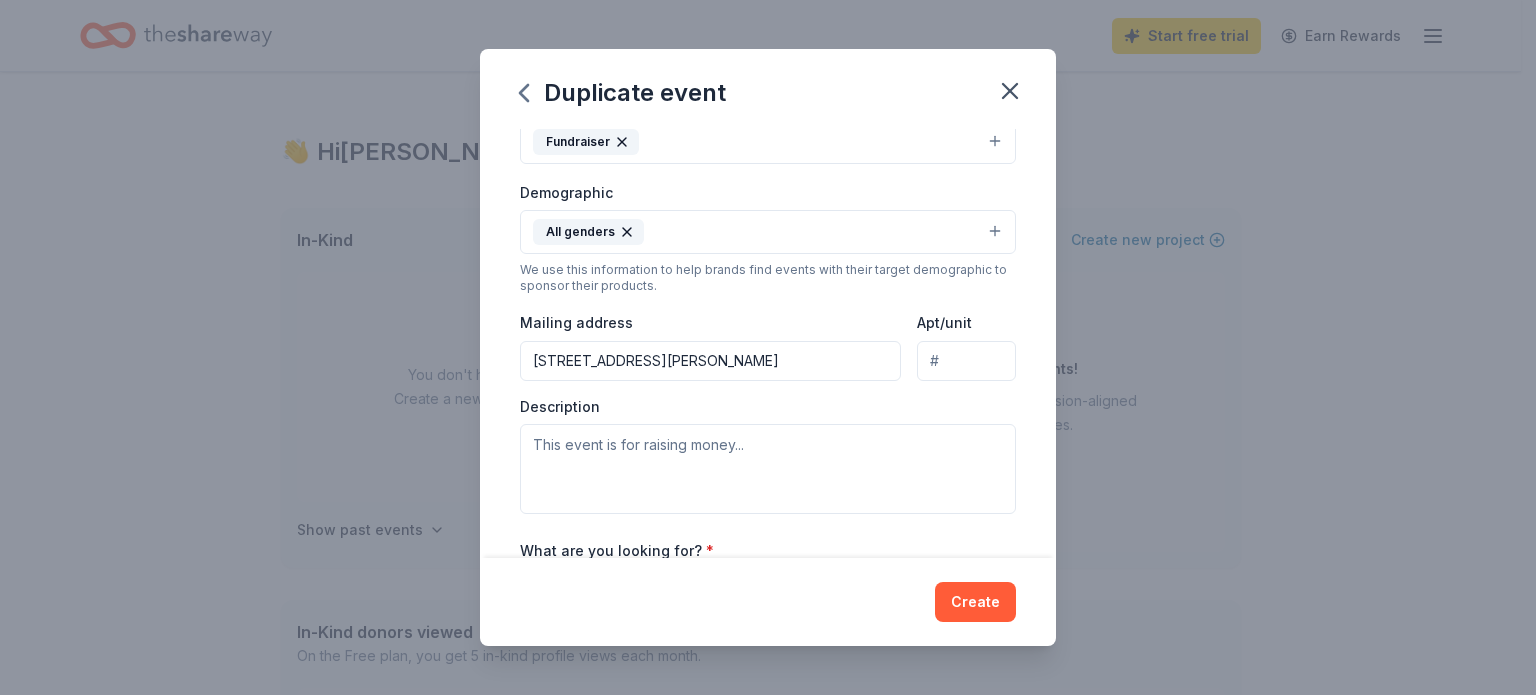 type on "Suite E" 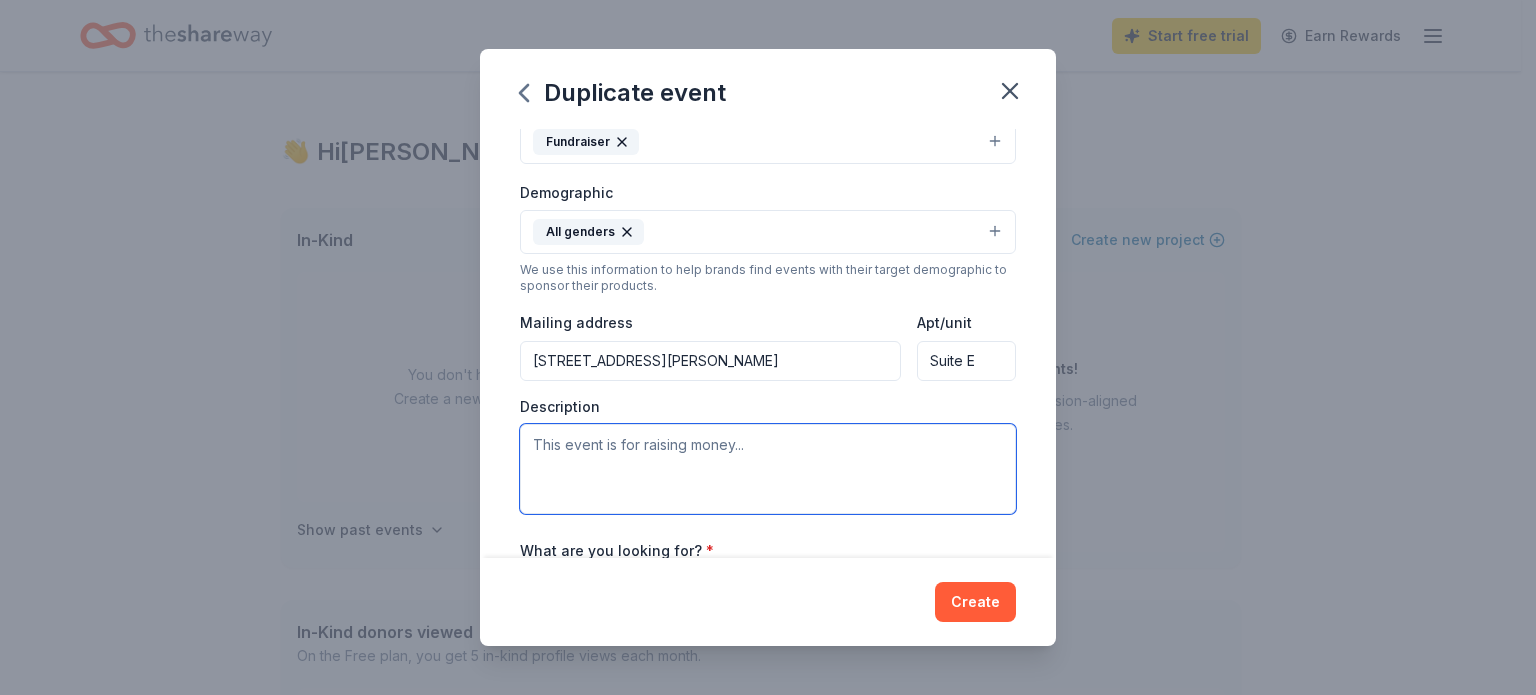 click at bounding box center [768, 469] 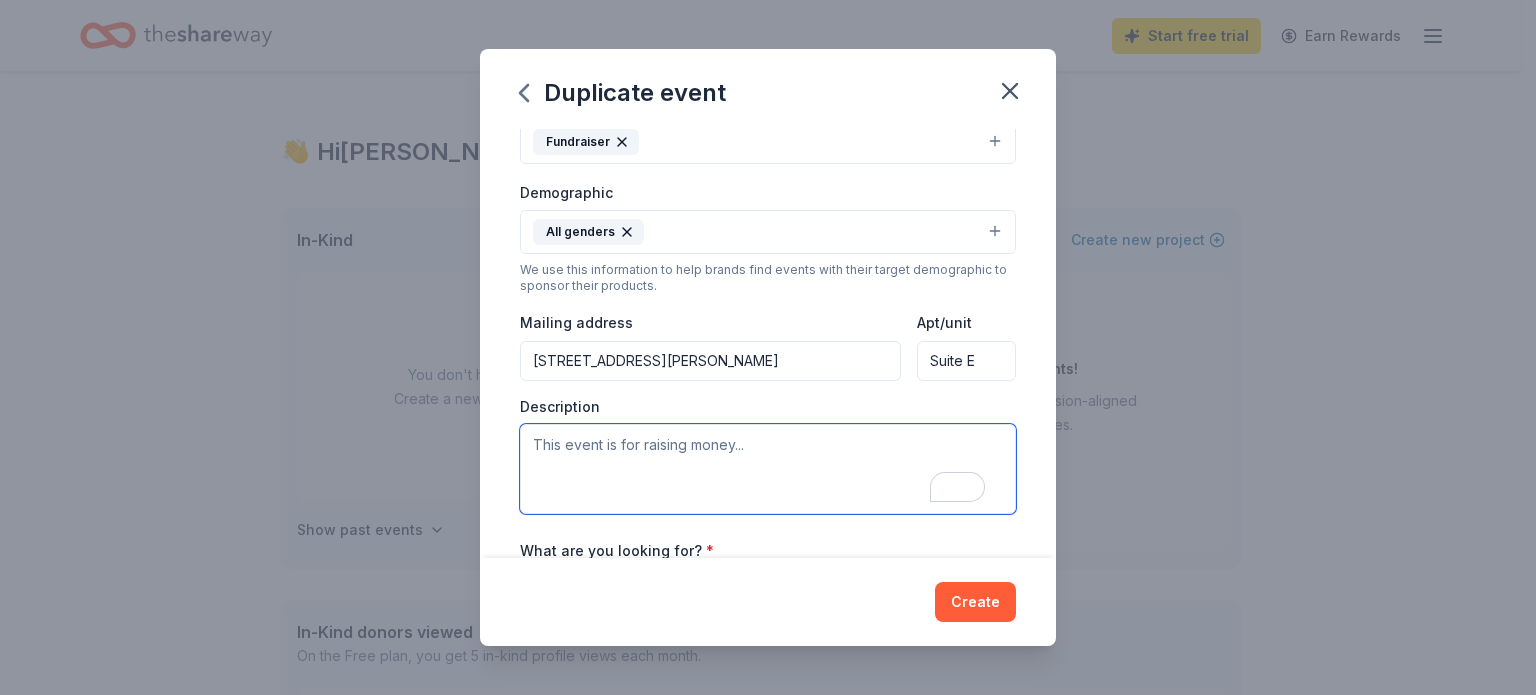 paste on "Hope's Promise Annual Food Festival combines great food and meaningful impact as we raise funds for our foster care, adoption, and orphan care programs. A donation to our silent auction directly supports our mission to connect vulnerable children with stable, nurturing families. Every contribution helps create permanency for children who need it most." 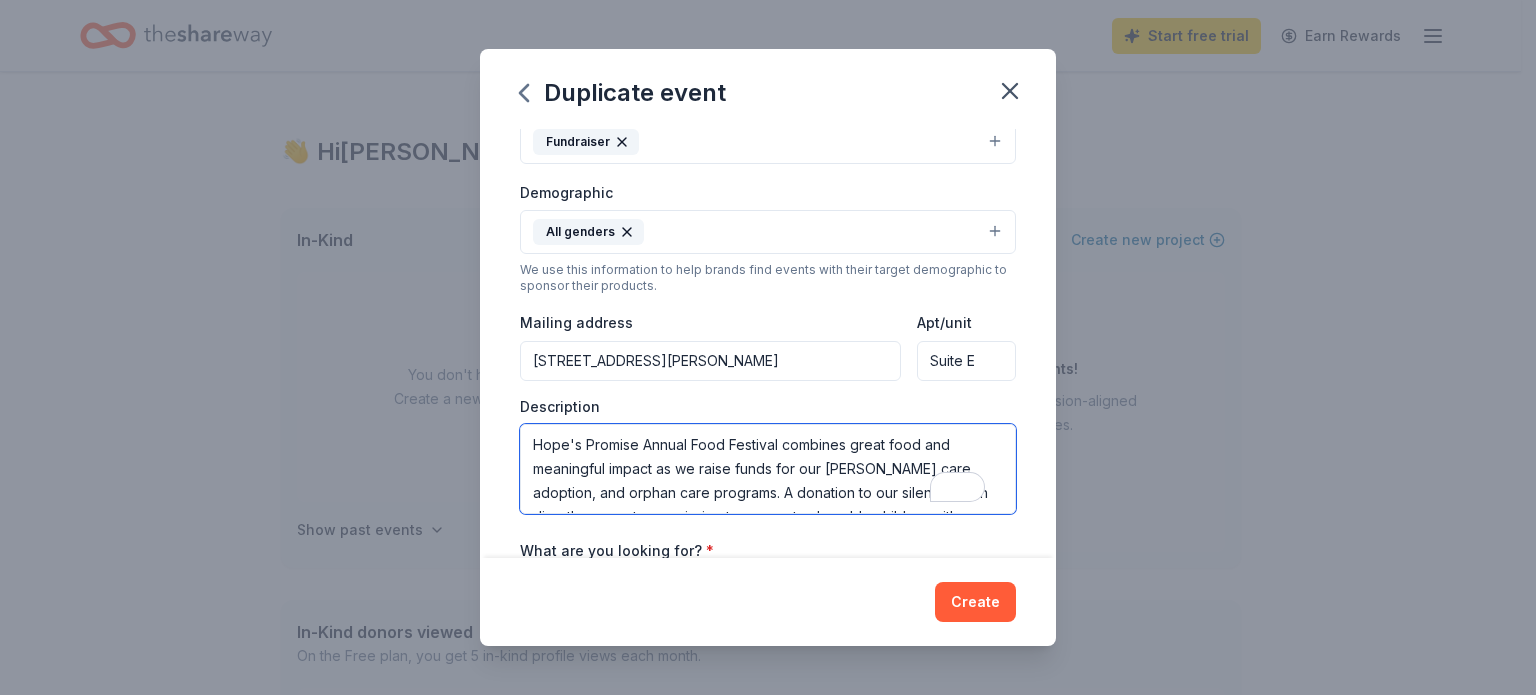 scroll, scrollTop: 60, scrollLeft: 0, axis: vertical 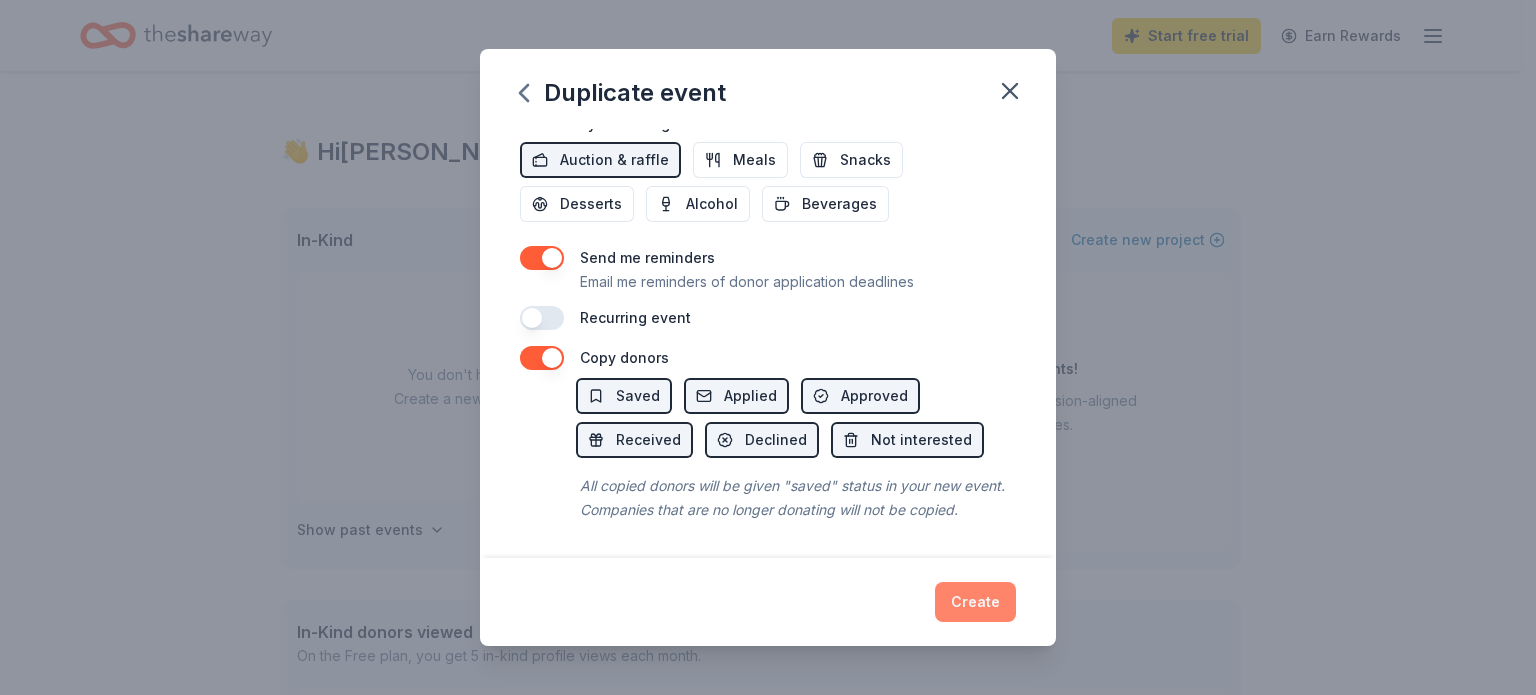 type on "Hope's Promise Annual Food Festival combines great food and meaningful impact as we raise funds for our foster care, adoption, and orphan care programs. A donation to our silent auction directly supports our mission to connect vulnerable children with stable, nurturing families. Every contribution helps create permanency for children who need it most." 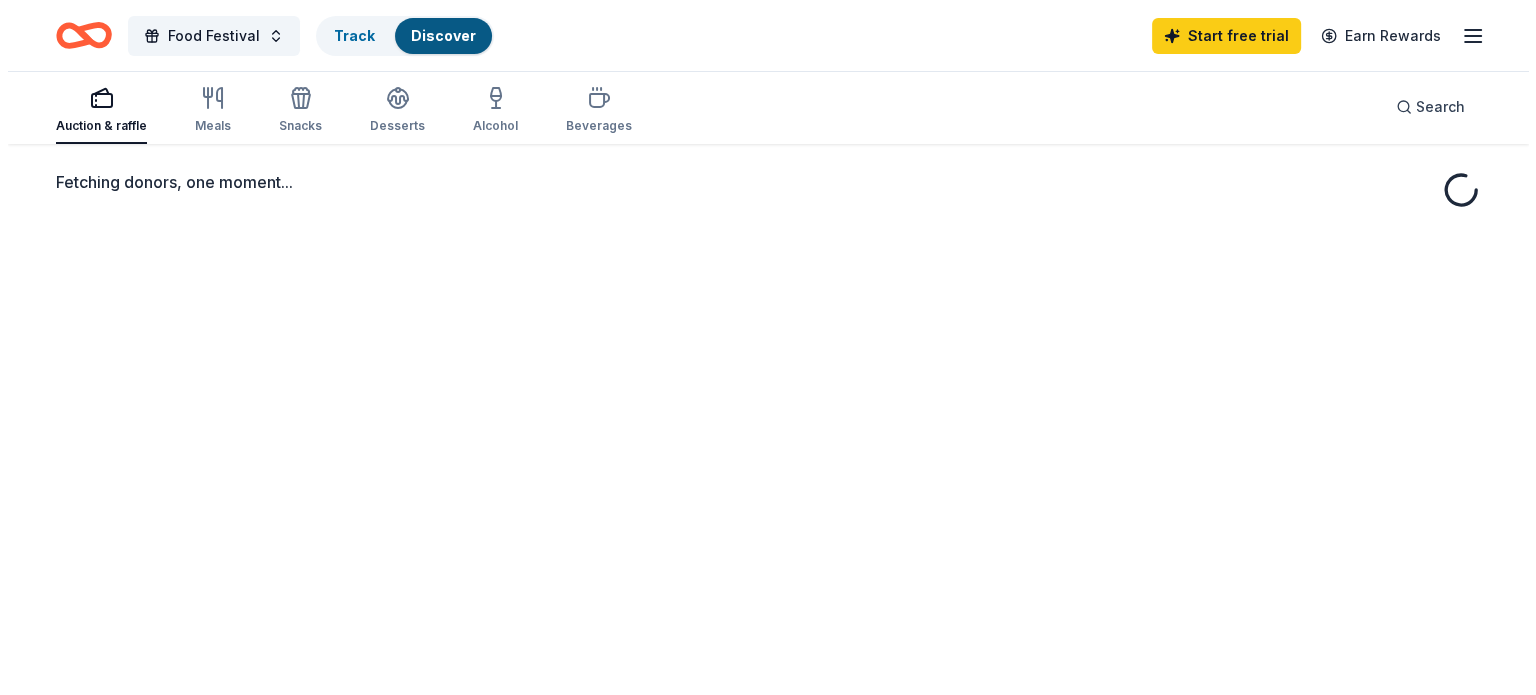 scroll, scrollTop: 0, scrollLeft: 0, axis: both 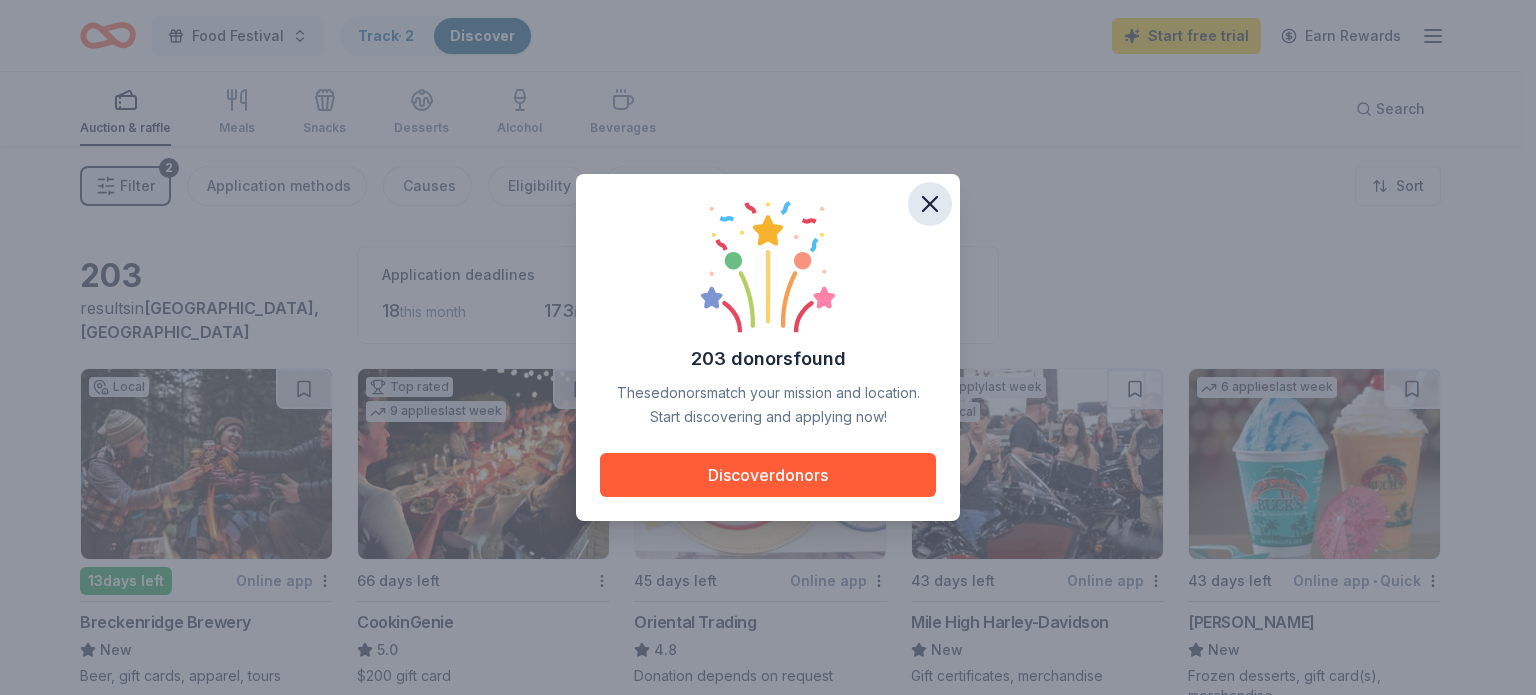 click 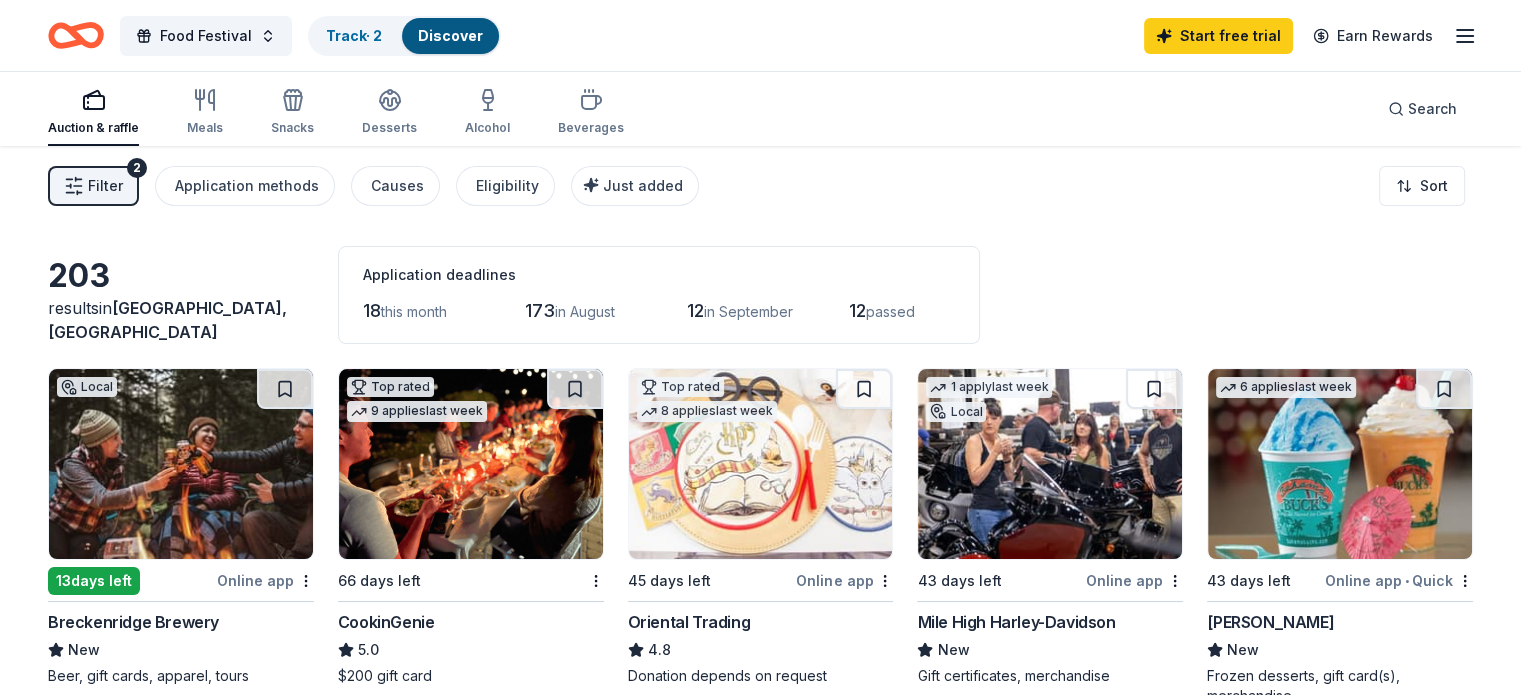 click on "Filter" at bounding box center [105, 186] 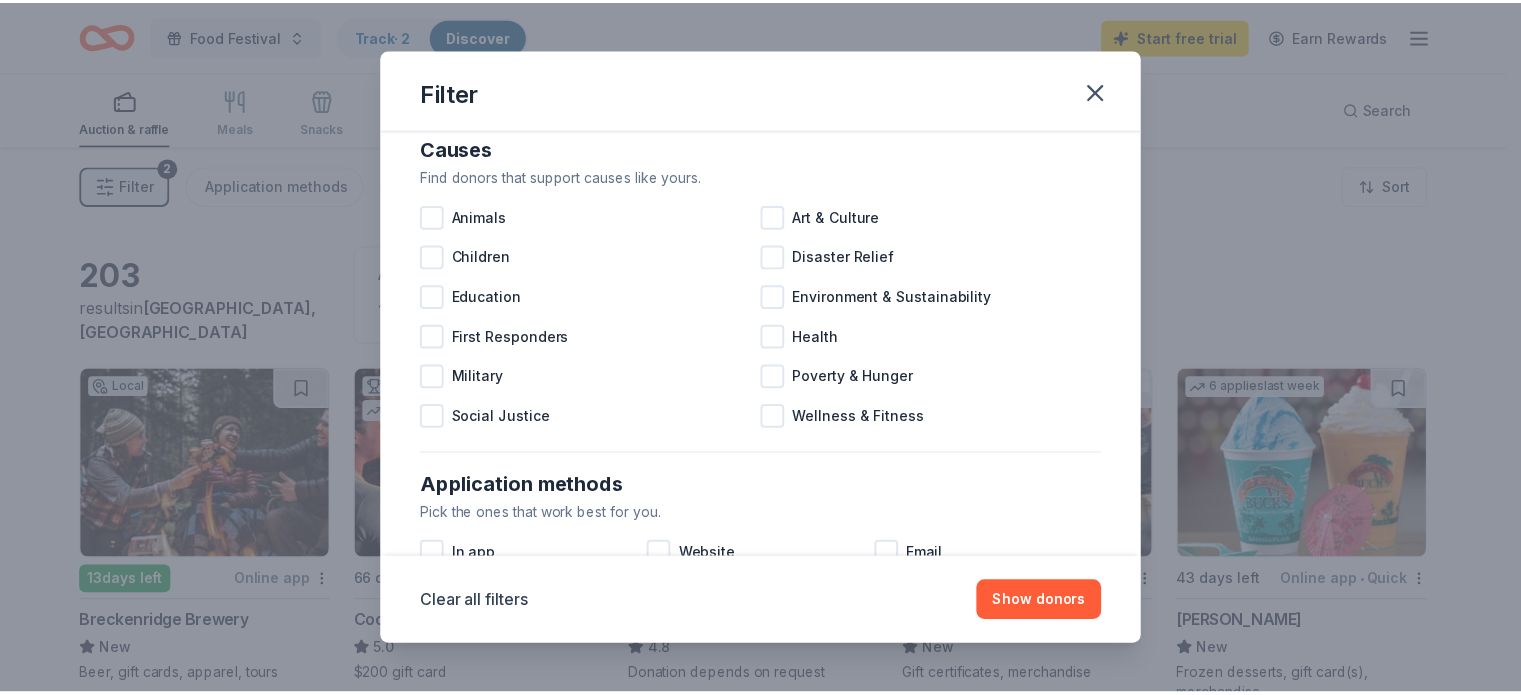 scroll, scrollTop: 0, scrollLeft: 0, axis: both 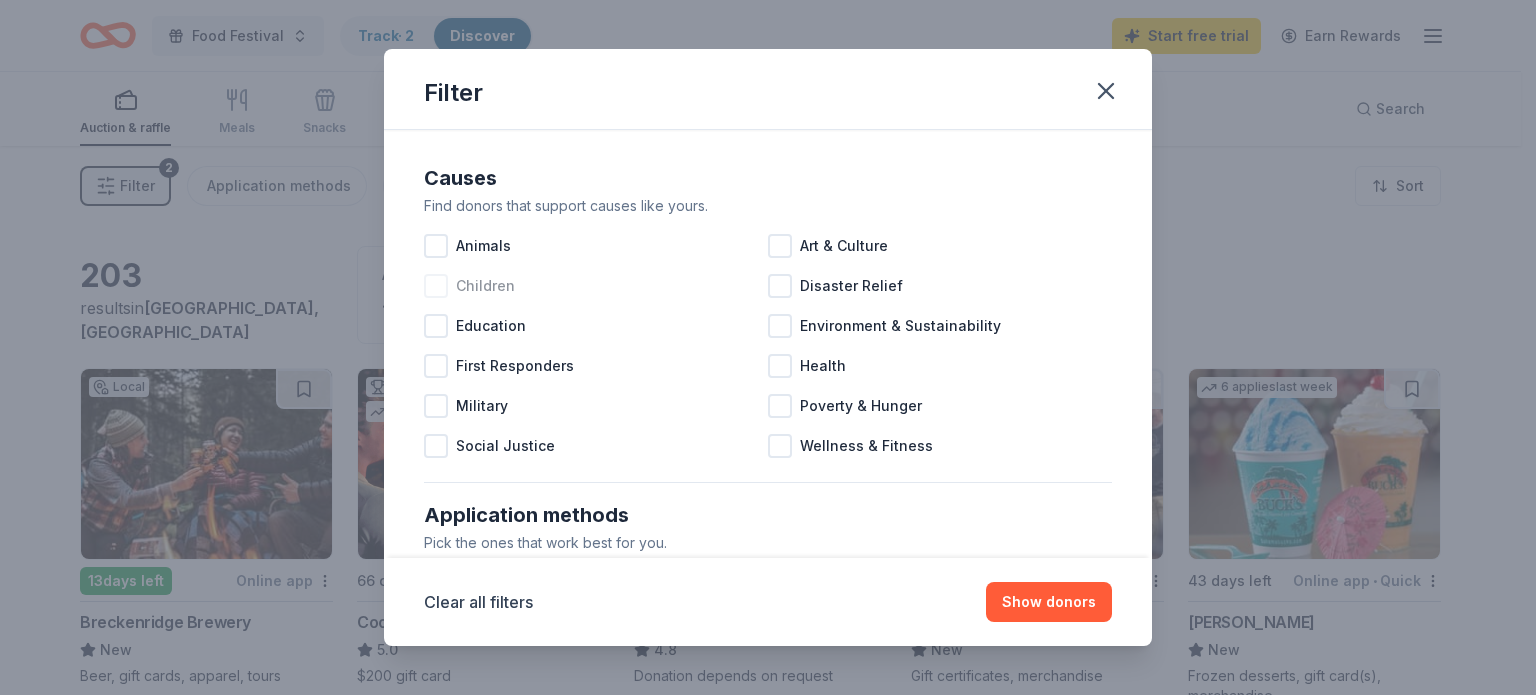 click at bounding box center (436, 286) 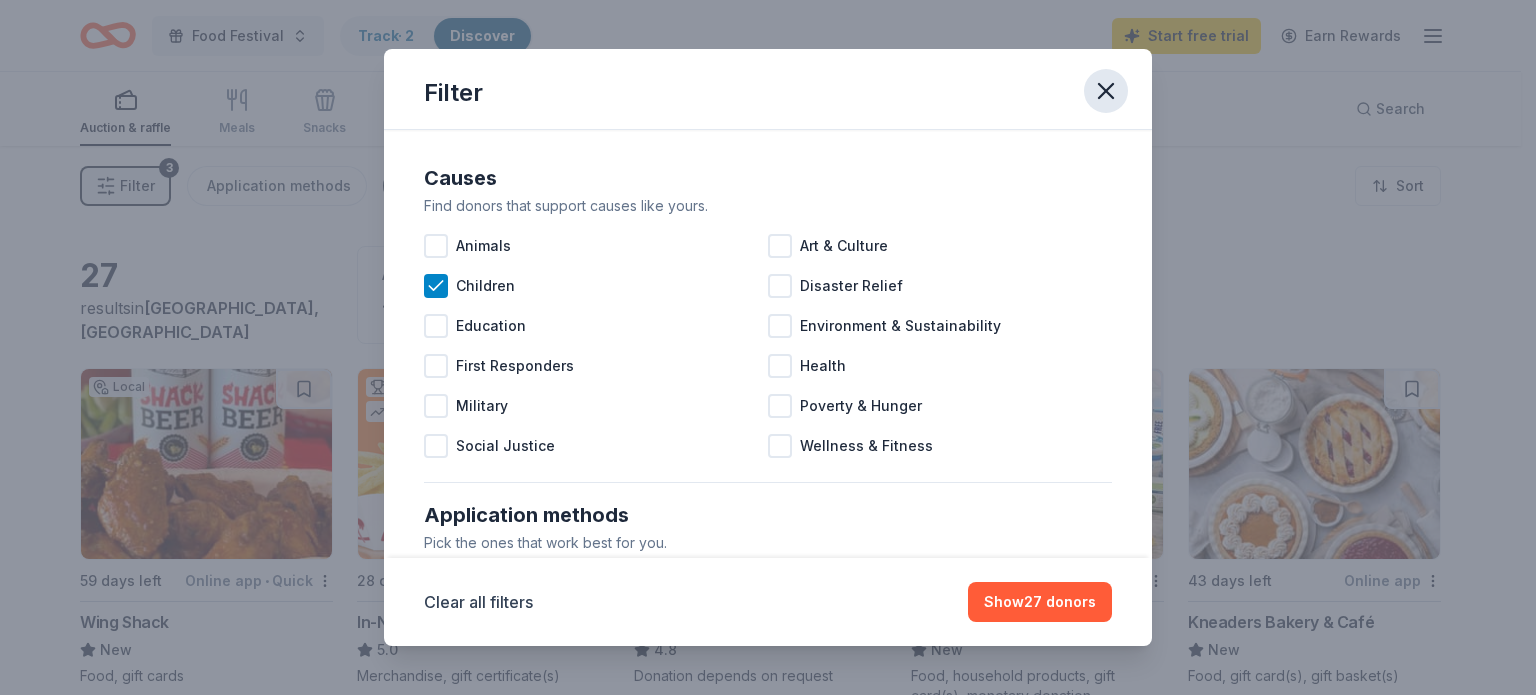 click 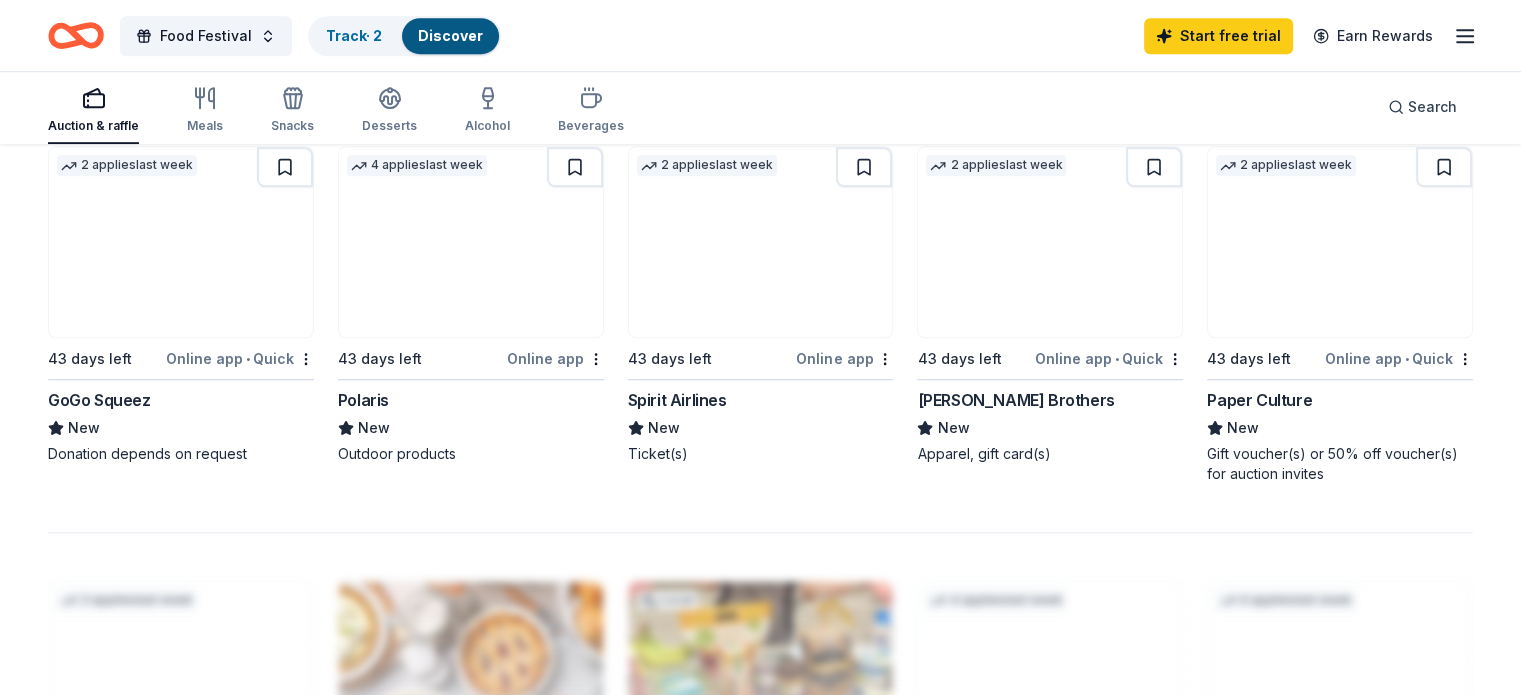 scroll, scrollTop: 1200, scrollLeft: 0, axis: vertical 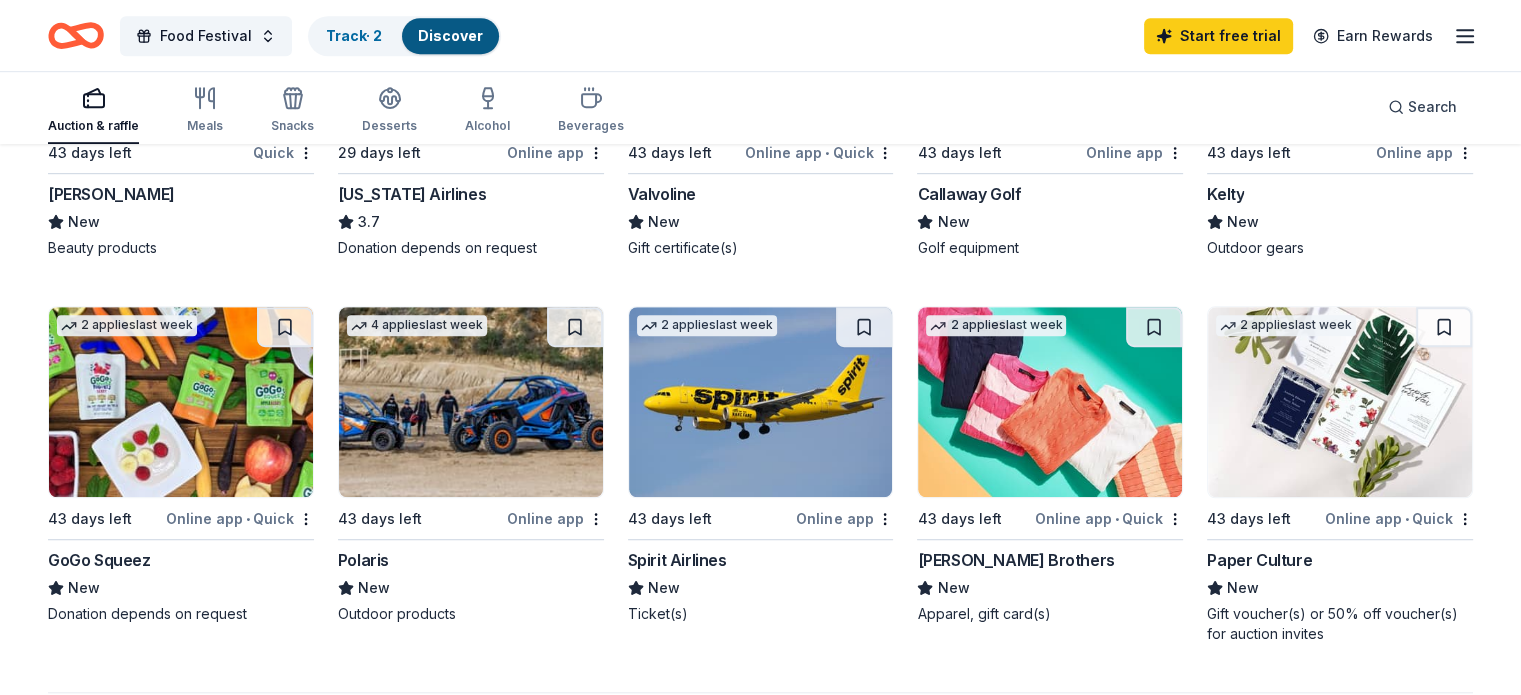 click at bounding box center [471, 402] 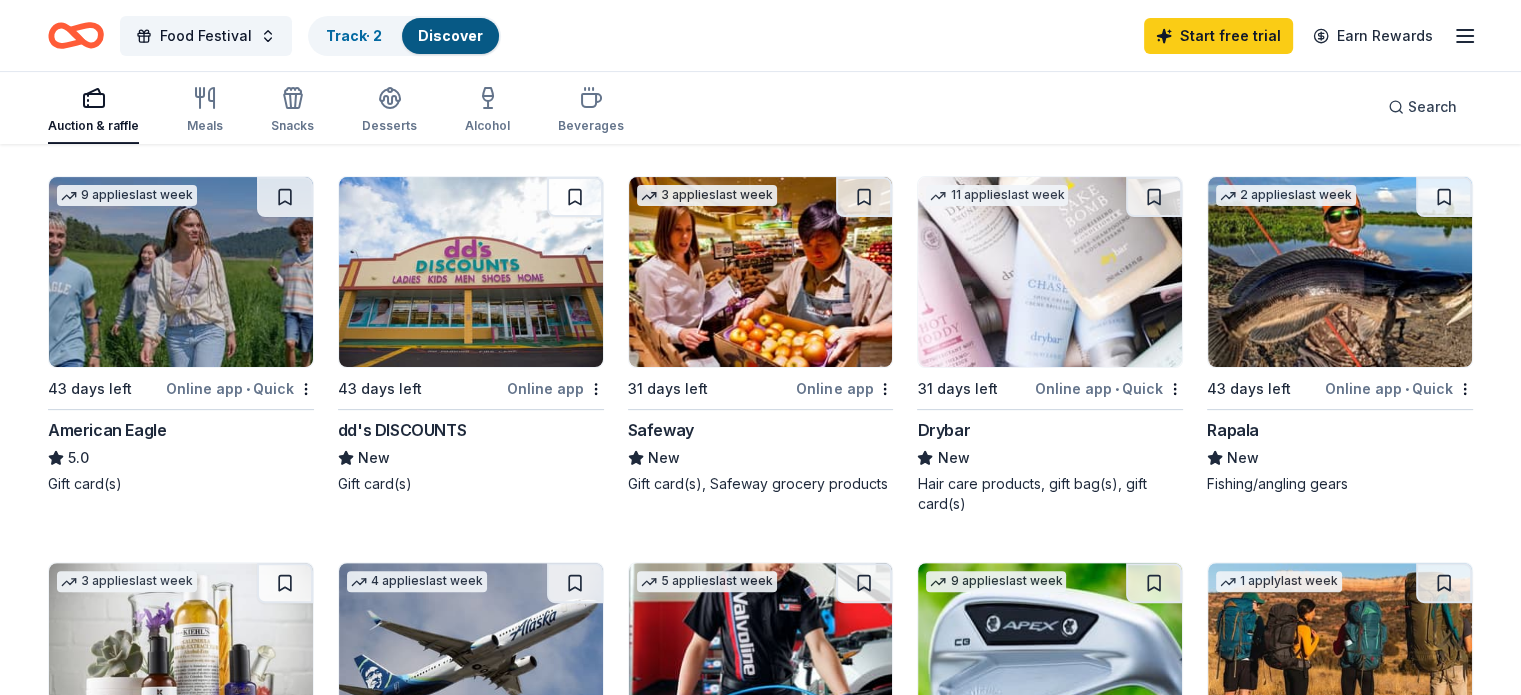 scroll, scrollTop: 600, scrollLeft: 0, axis: vertical 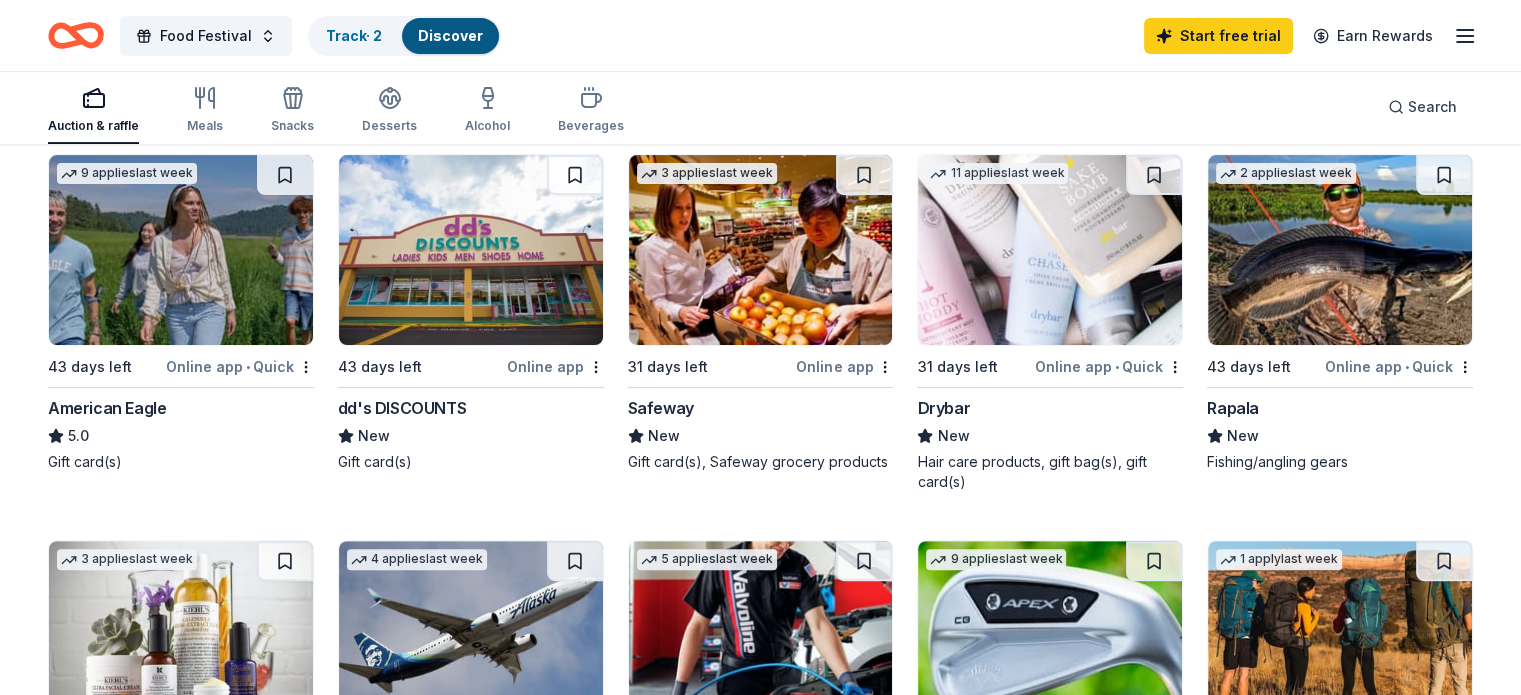 click at bounding box center (1340, 250) 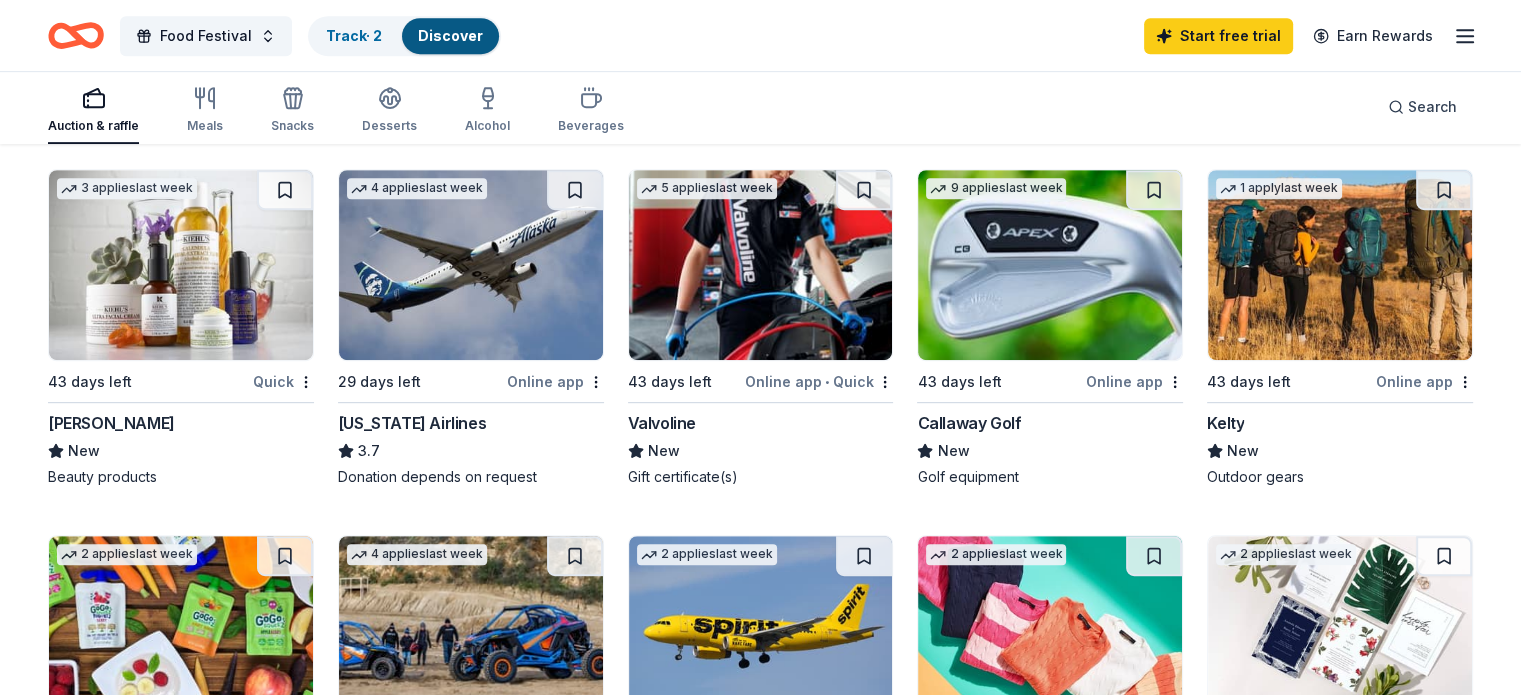 scroll, scrollTop: 900, scrollLeft: 0, axis: vertical 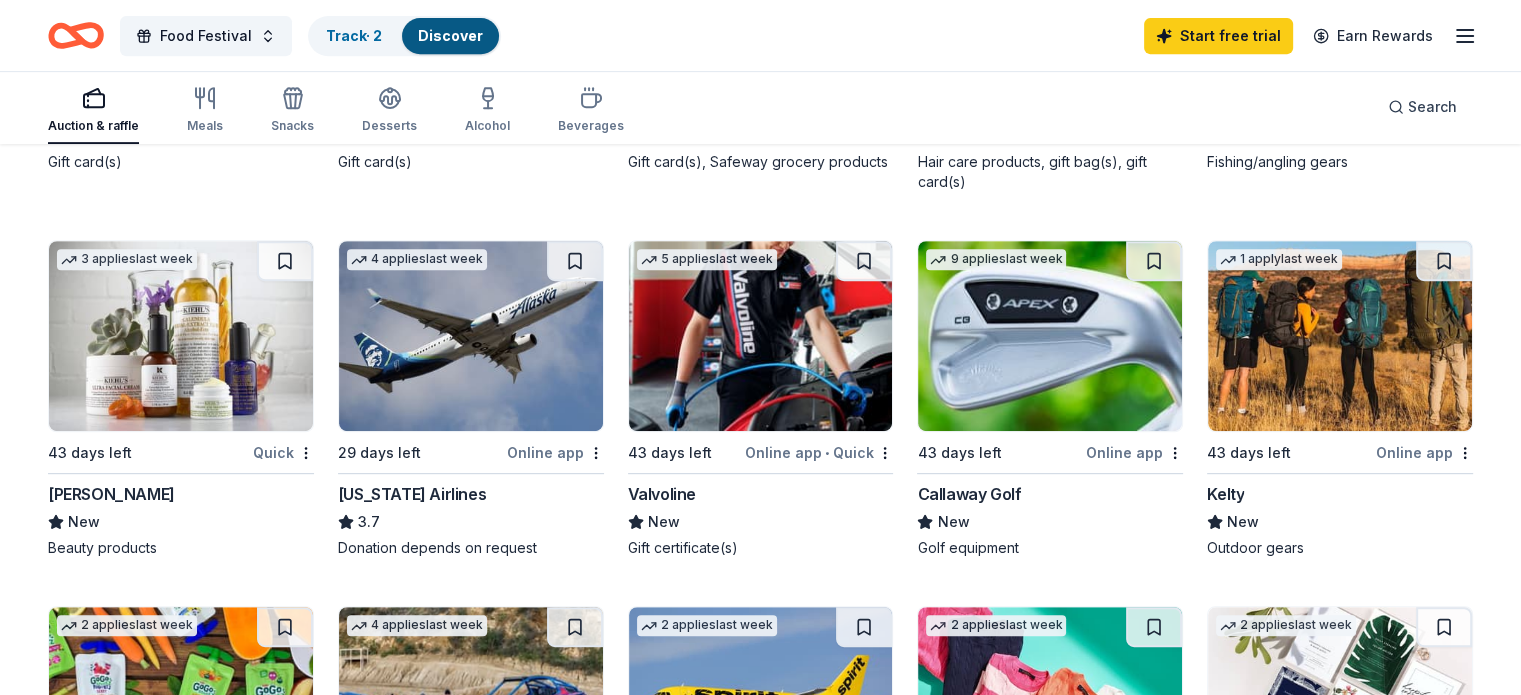click at bounding box center (181, 336) 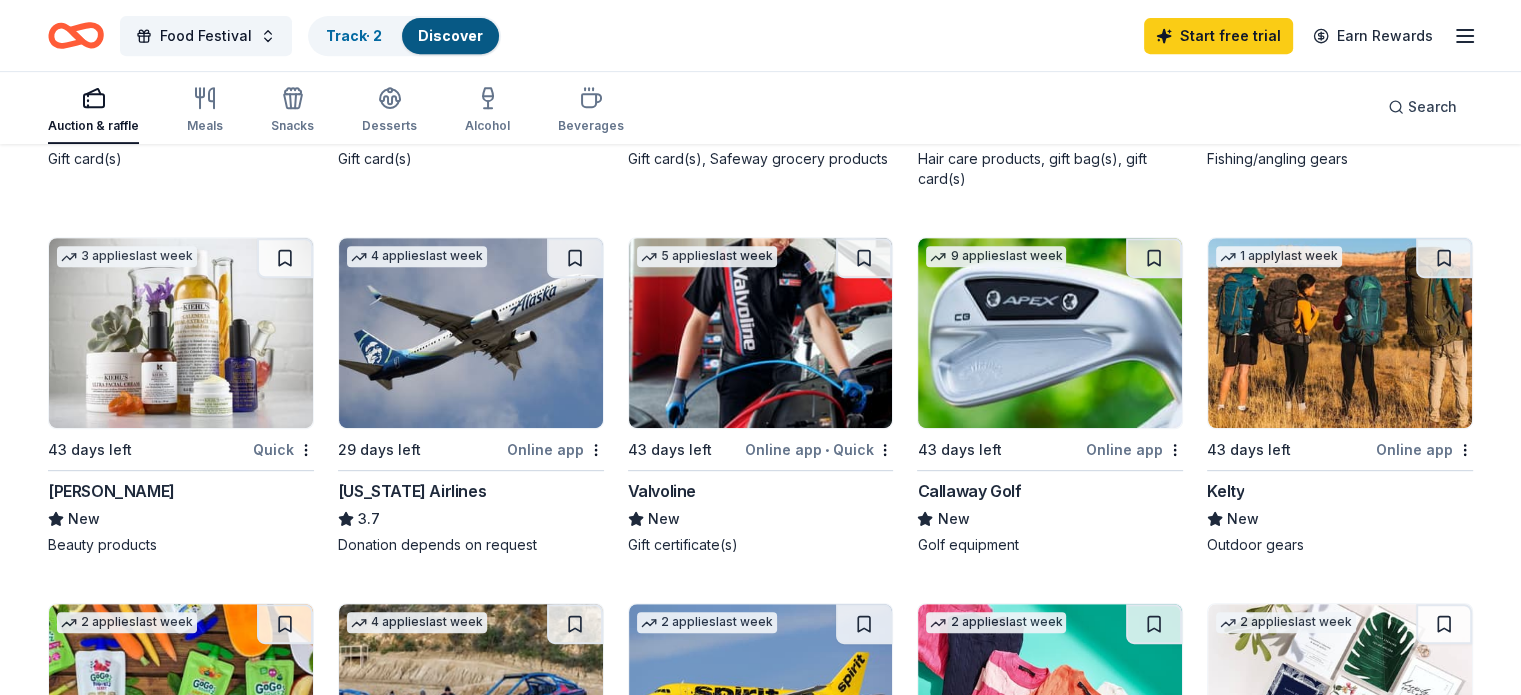 scroll, scrollTop: 900, scrollLeft: 0, axis: vertical 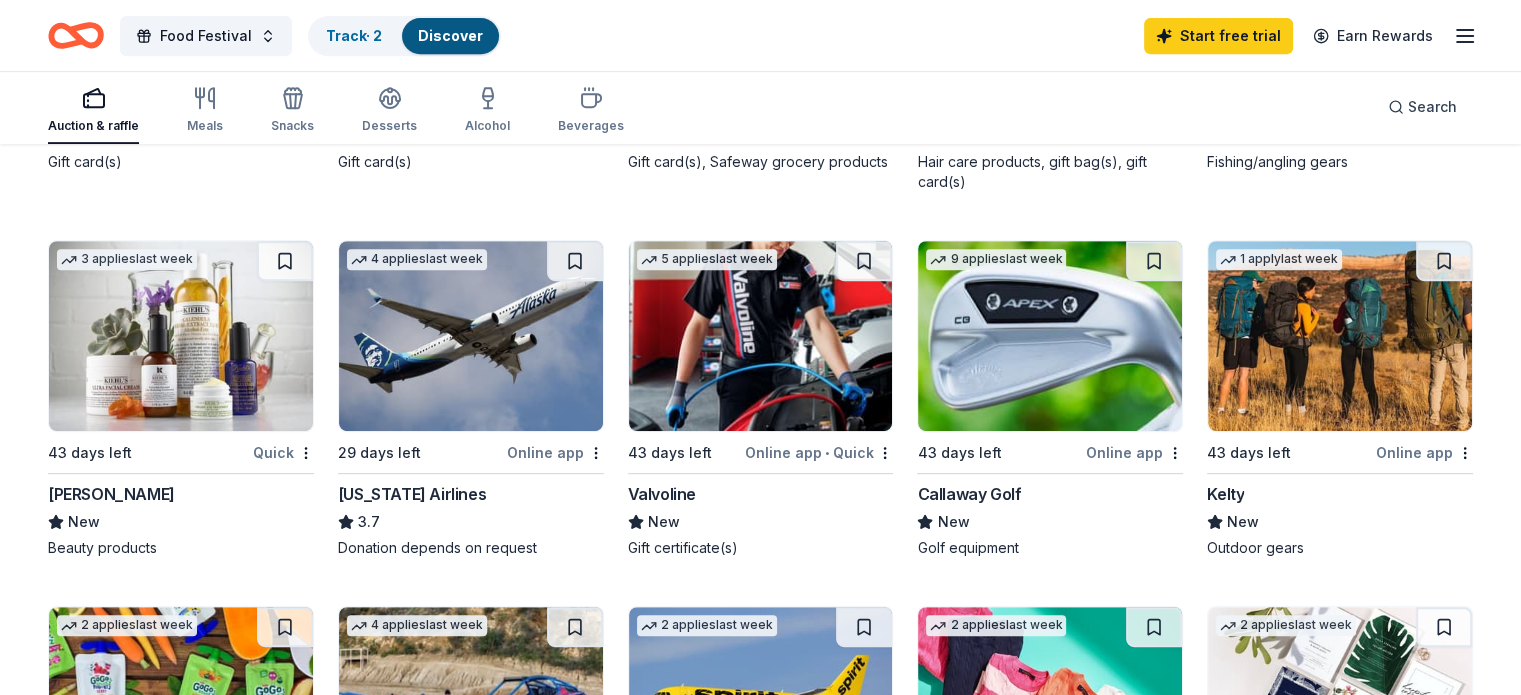 click at bounding box center [1340, 336] 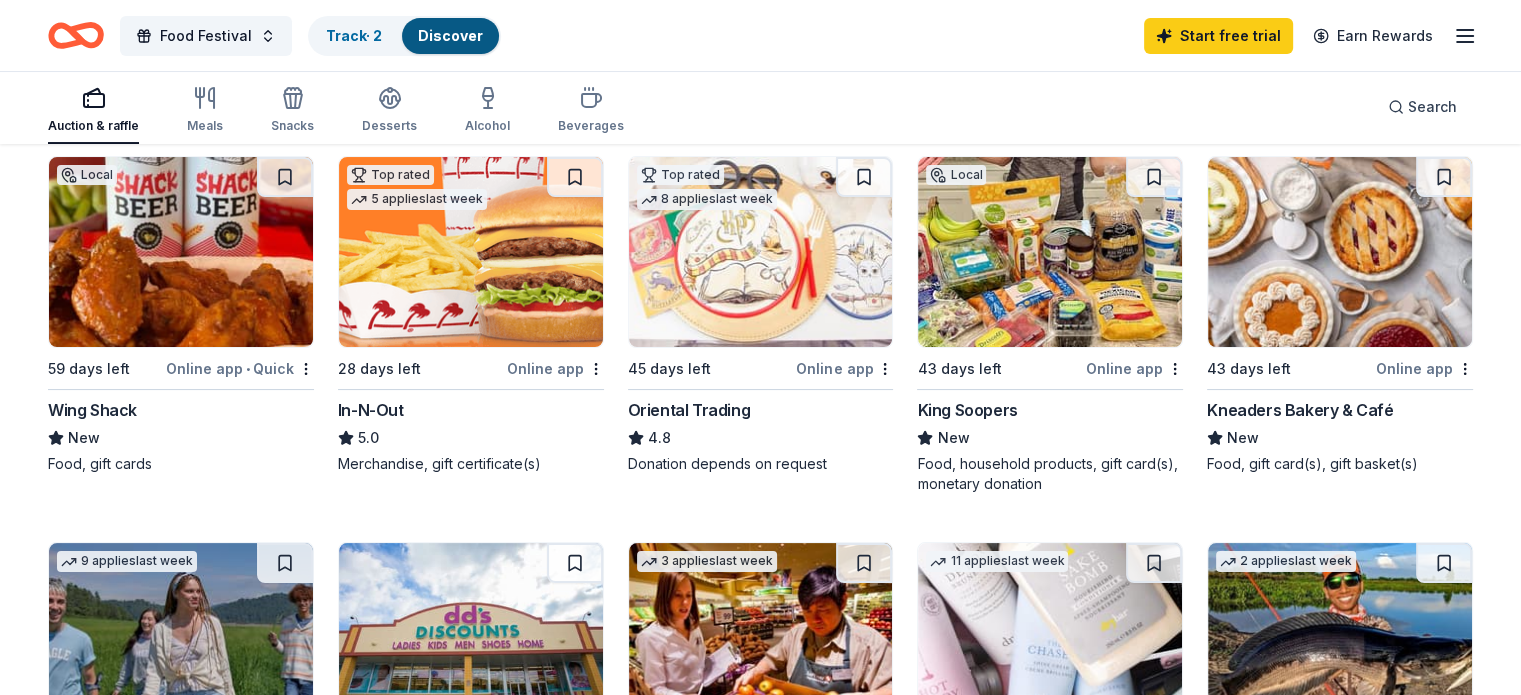 scroll, scrollTop: 100, scrollLeft: 0, axis: vertical 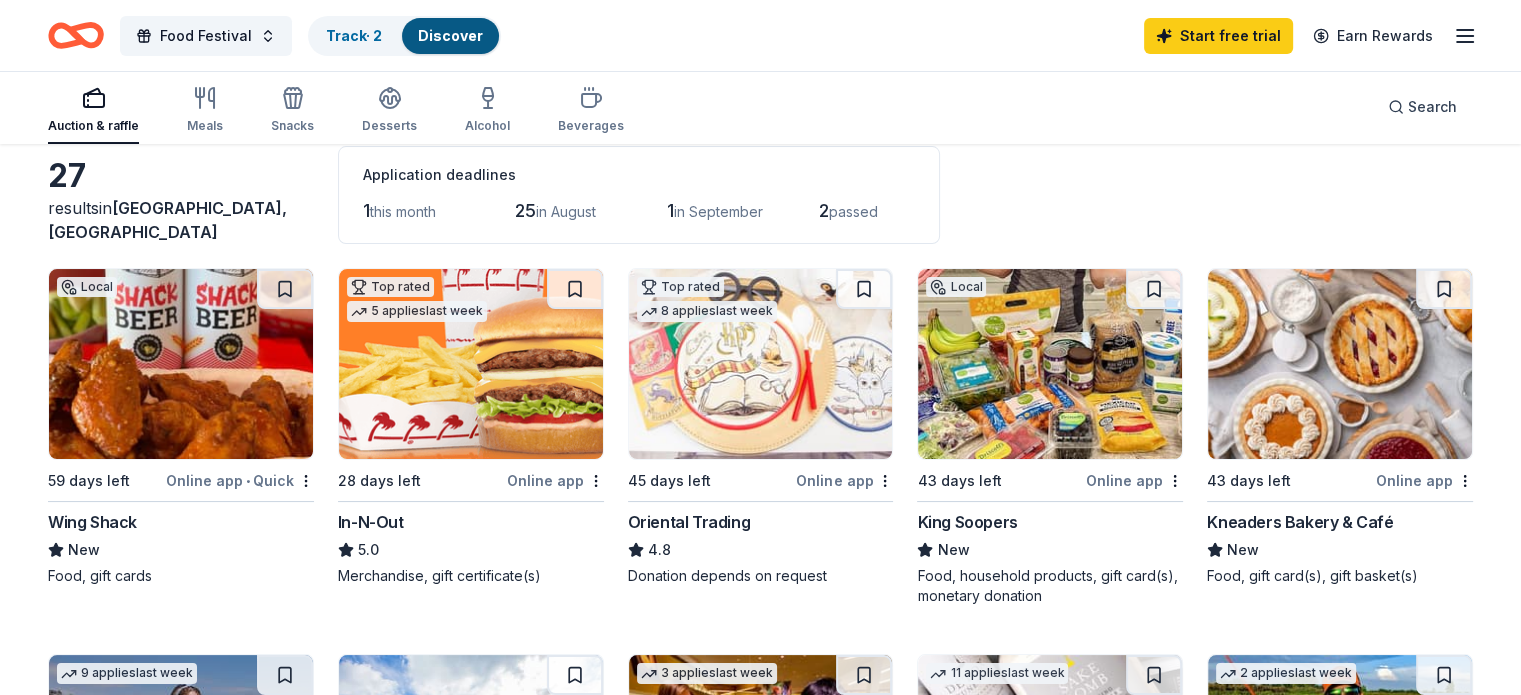 click at bounding box center [1340, 364] 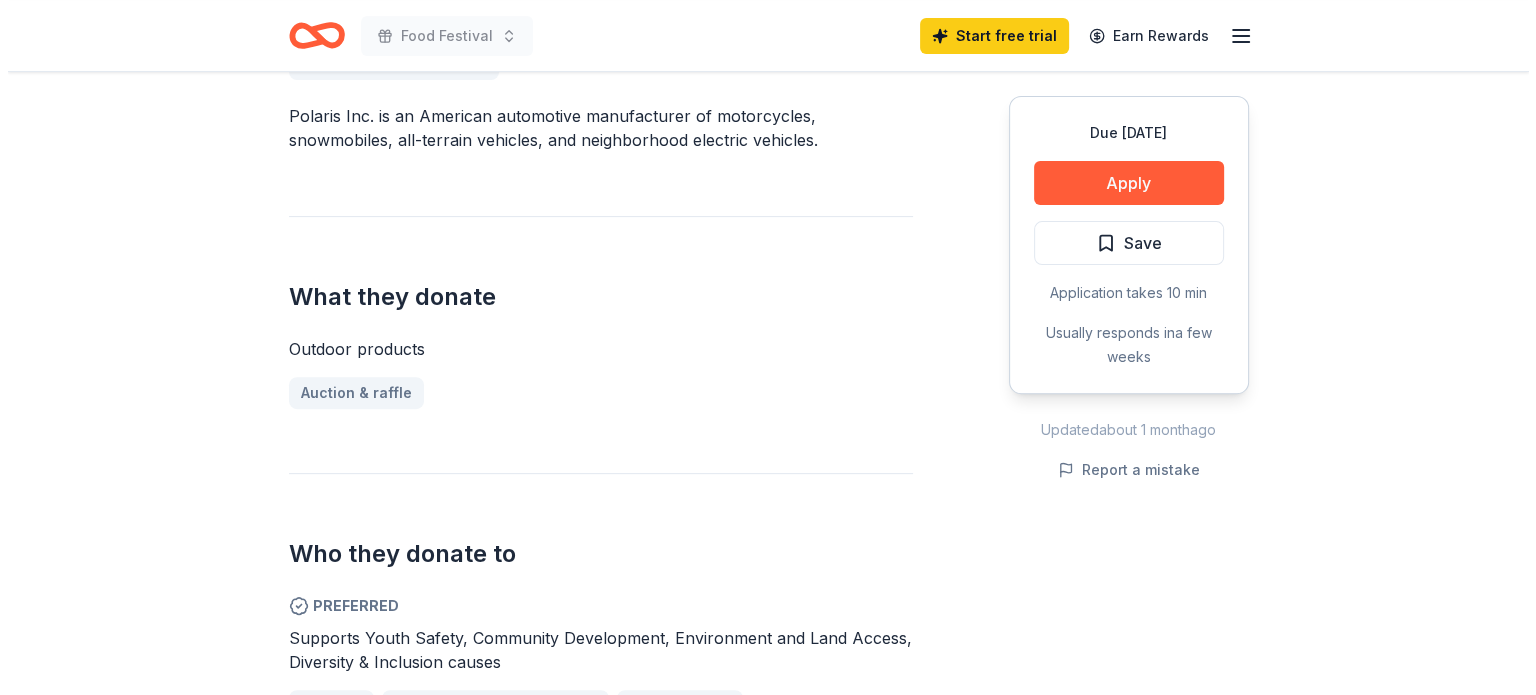 scroll, scrollTop: 600, scrollLeft: 0, axis: vertical 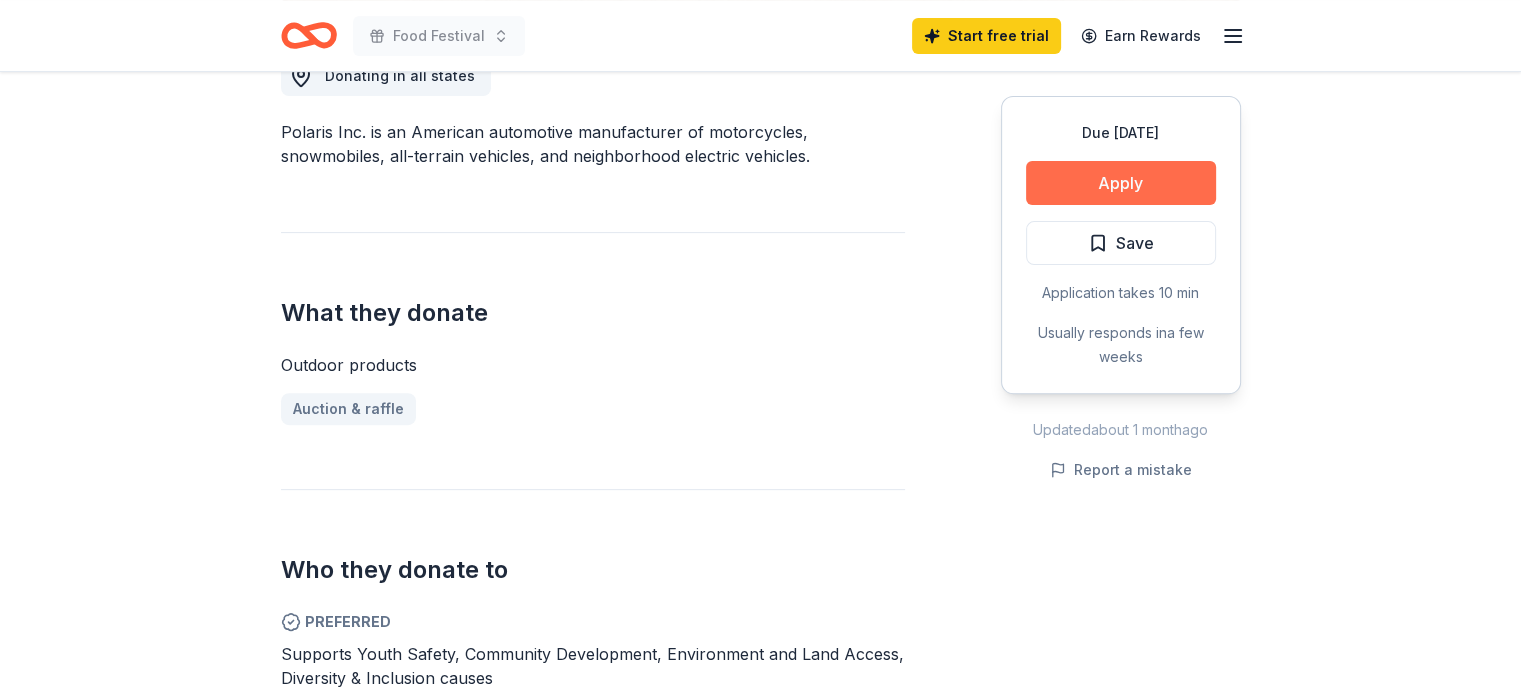 click on "Apply" at bounding box center (1121, 183) 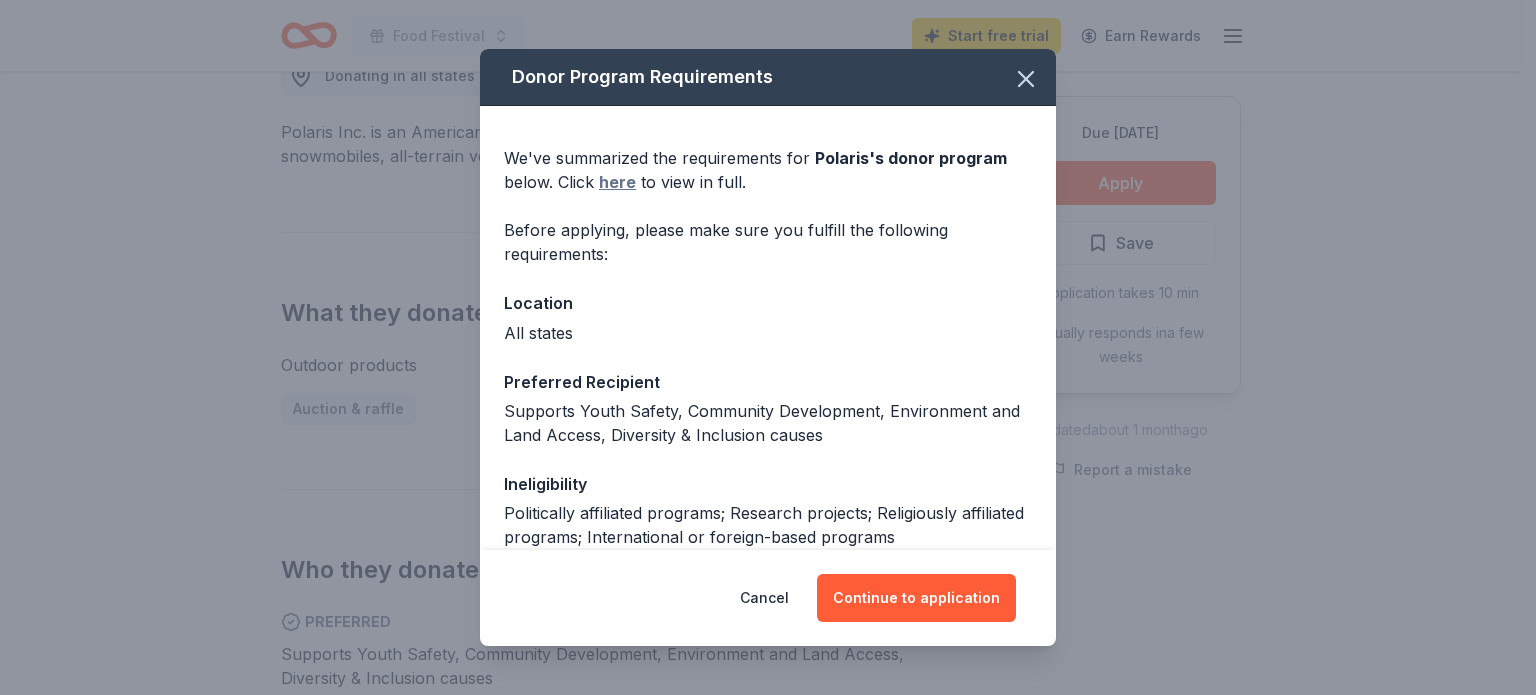 click on "here" at bounding box center (617, 182) 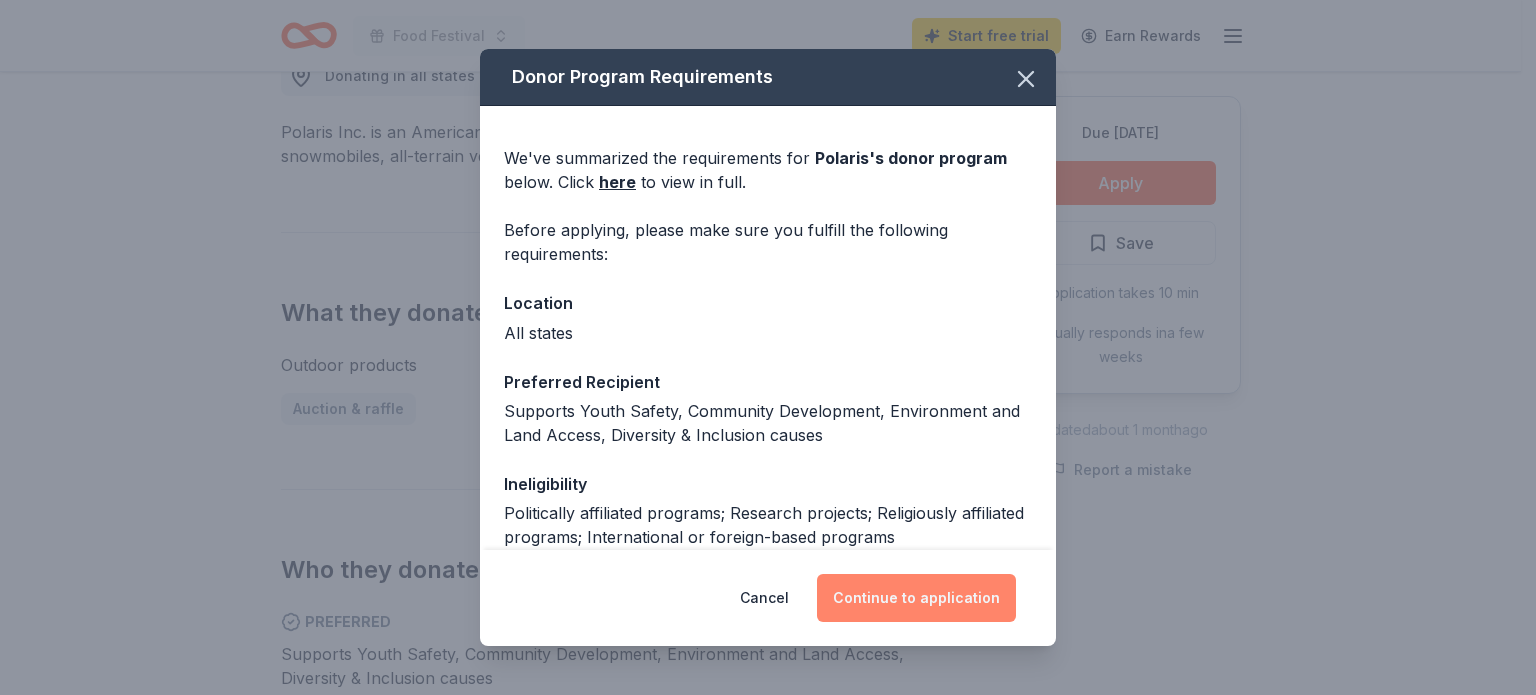 click on "Continue to application" at bounding box center (916, 598) 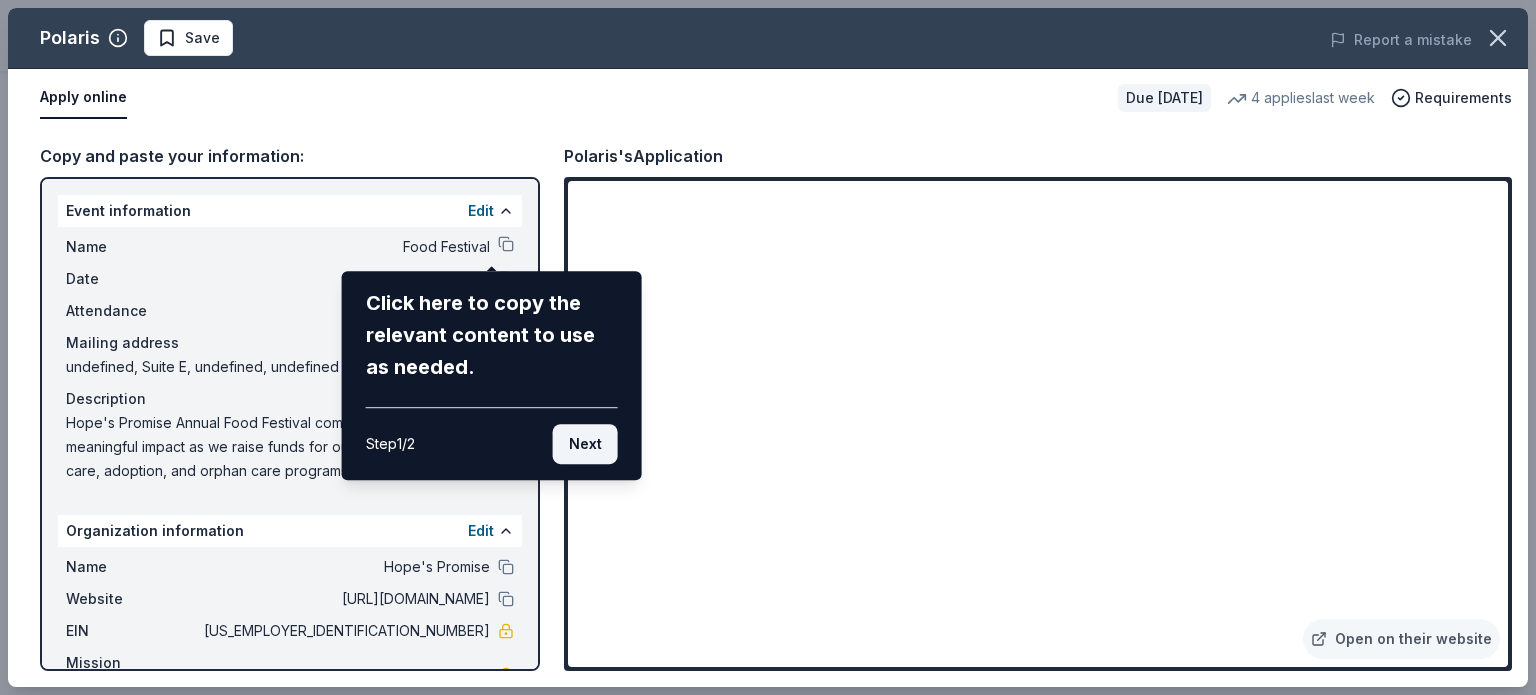 click on "Next" at bounding box center (585, 444) 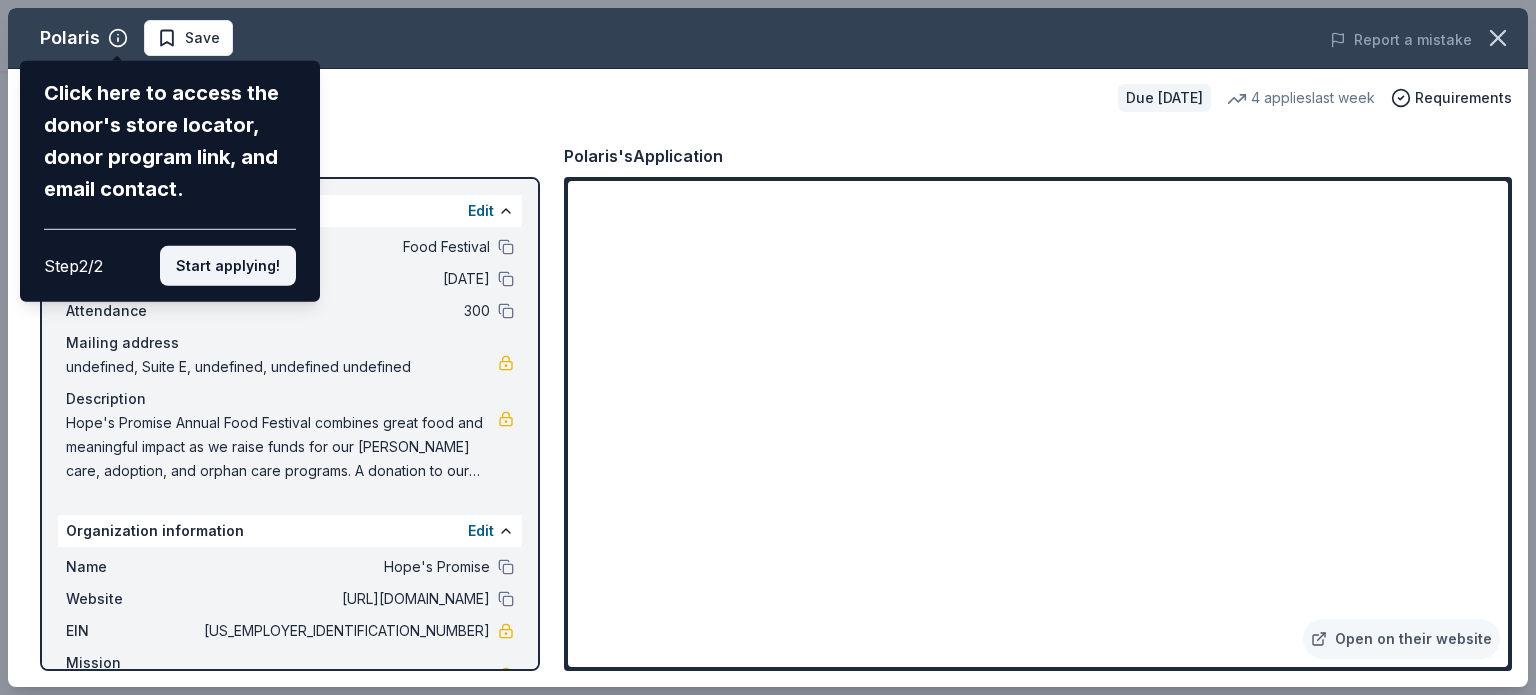 click on "Start applying!" at bounding box center [228, 266] 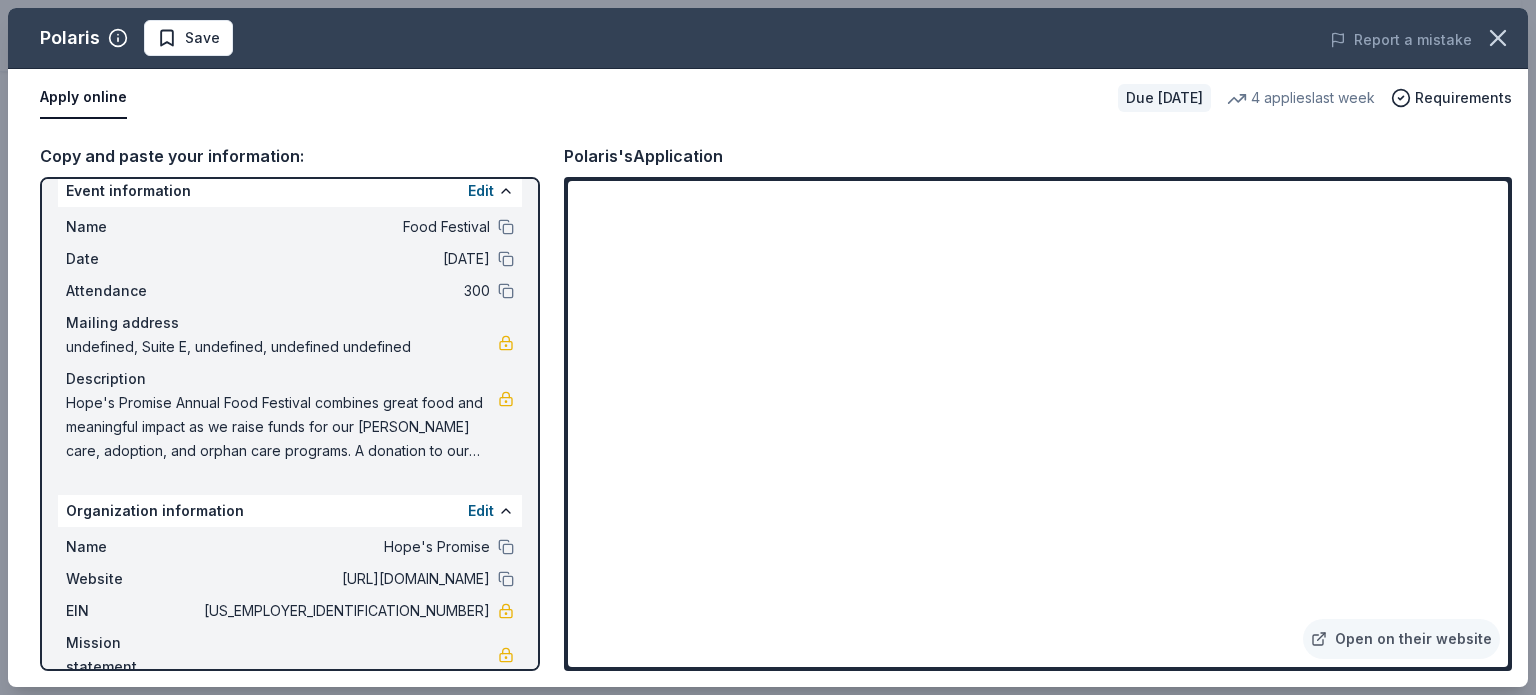scroll, scrollTop: 52, scrollLeft: 0, axis: vertical 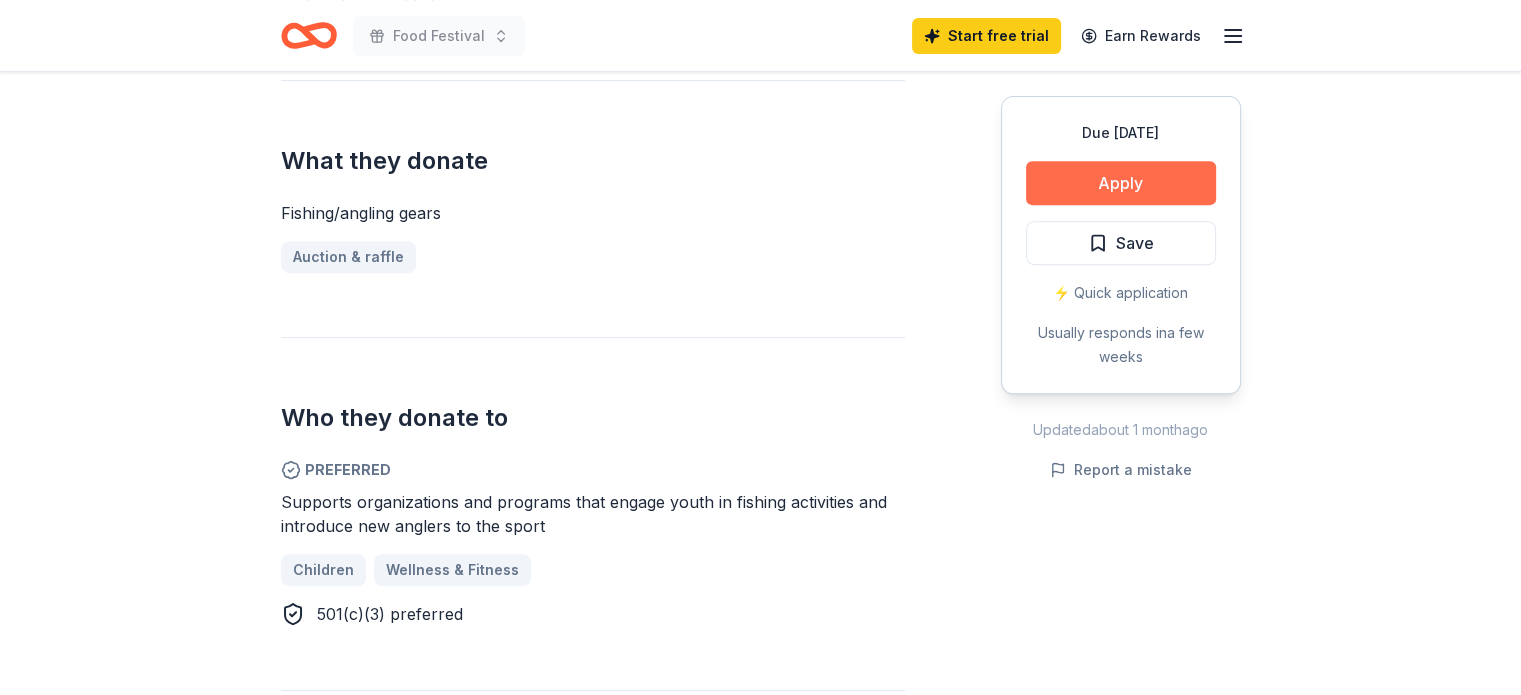 click on "Apply" at bounding box center (1121, 183) 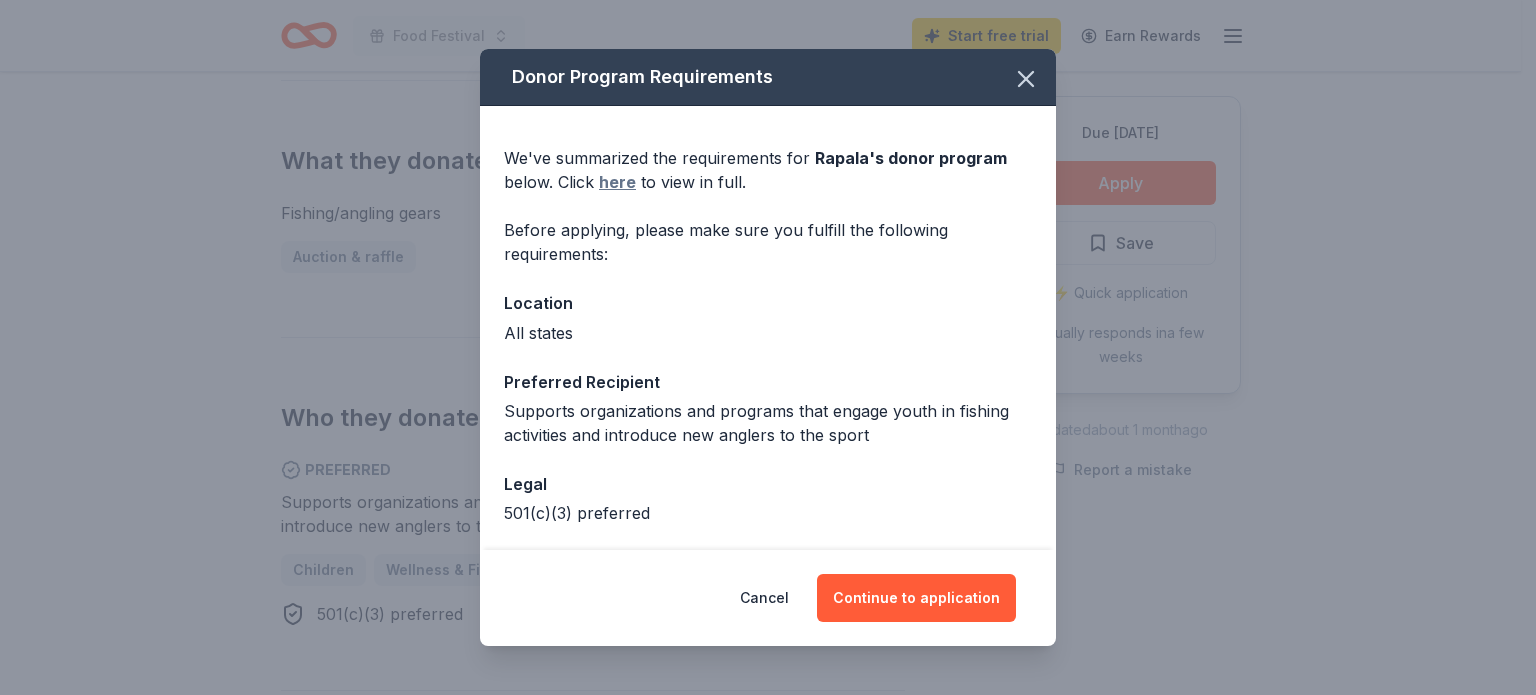 click on "here" at bounding box center (617, 182) 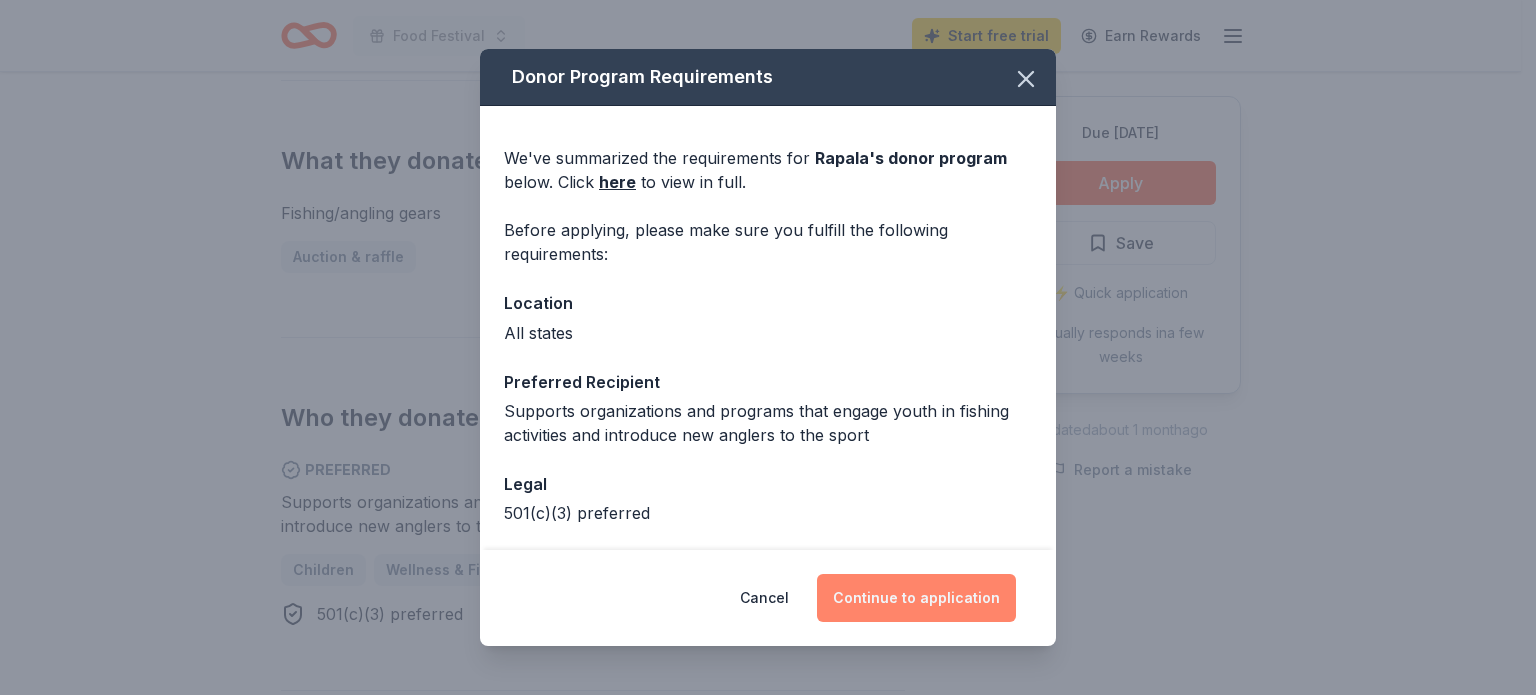 click on "Continue to application" at bounding box center [916, 598] 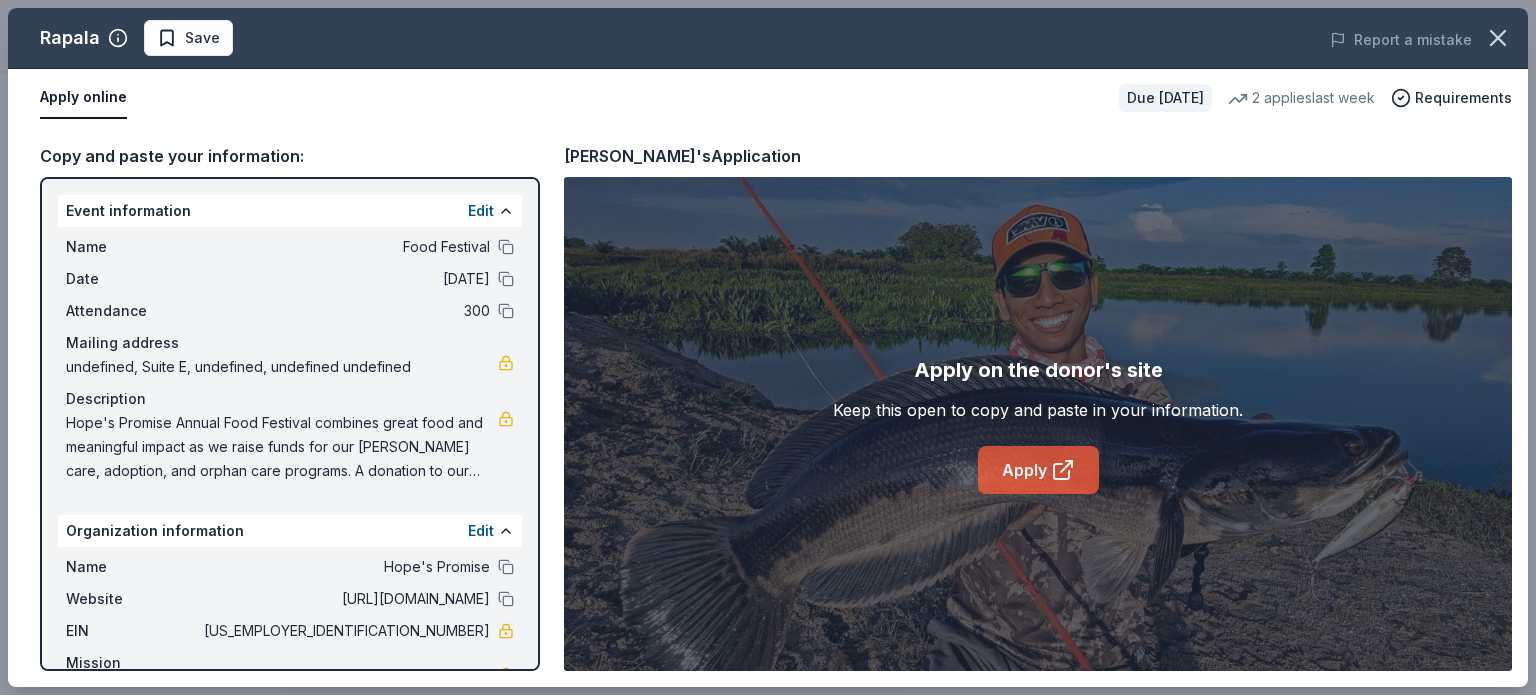 click on "Apply" at bounding box center (1038, 470) 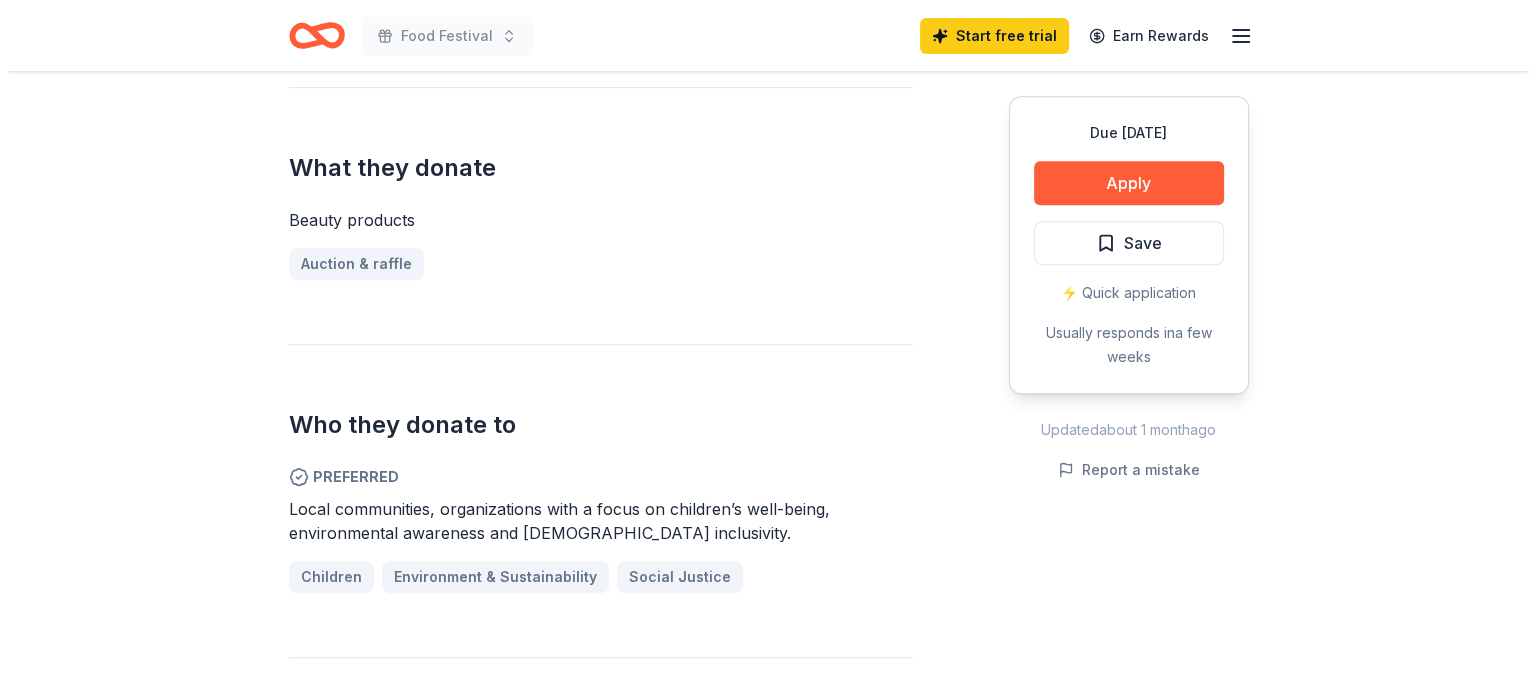 scroll, scrollTop: 900, scrollLeft: 0, axis: vertical 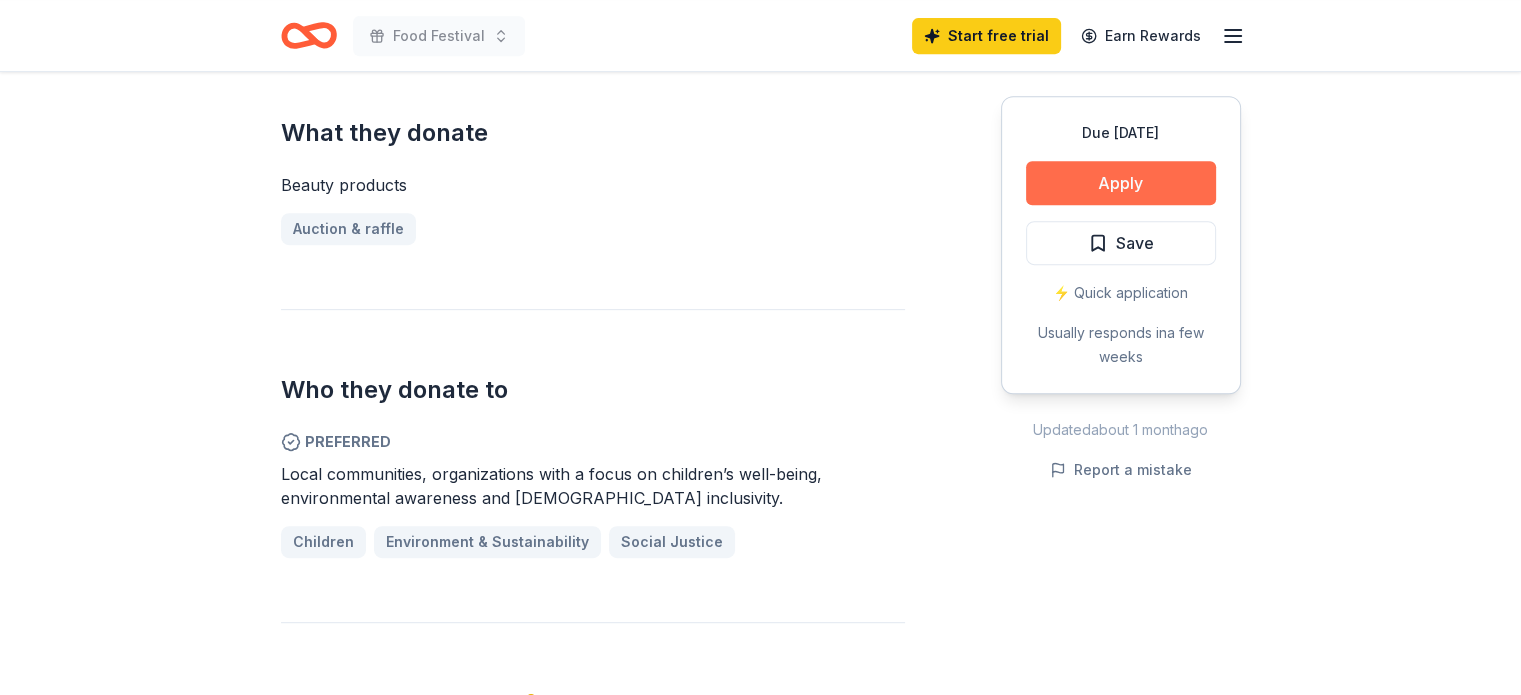 click on "Apply" at bounding box center (1121, 183) 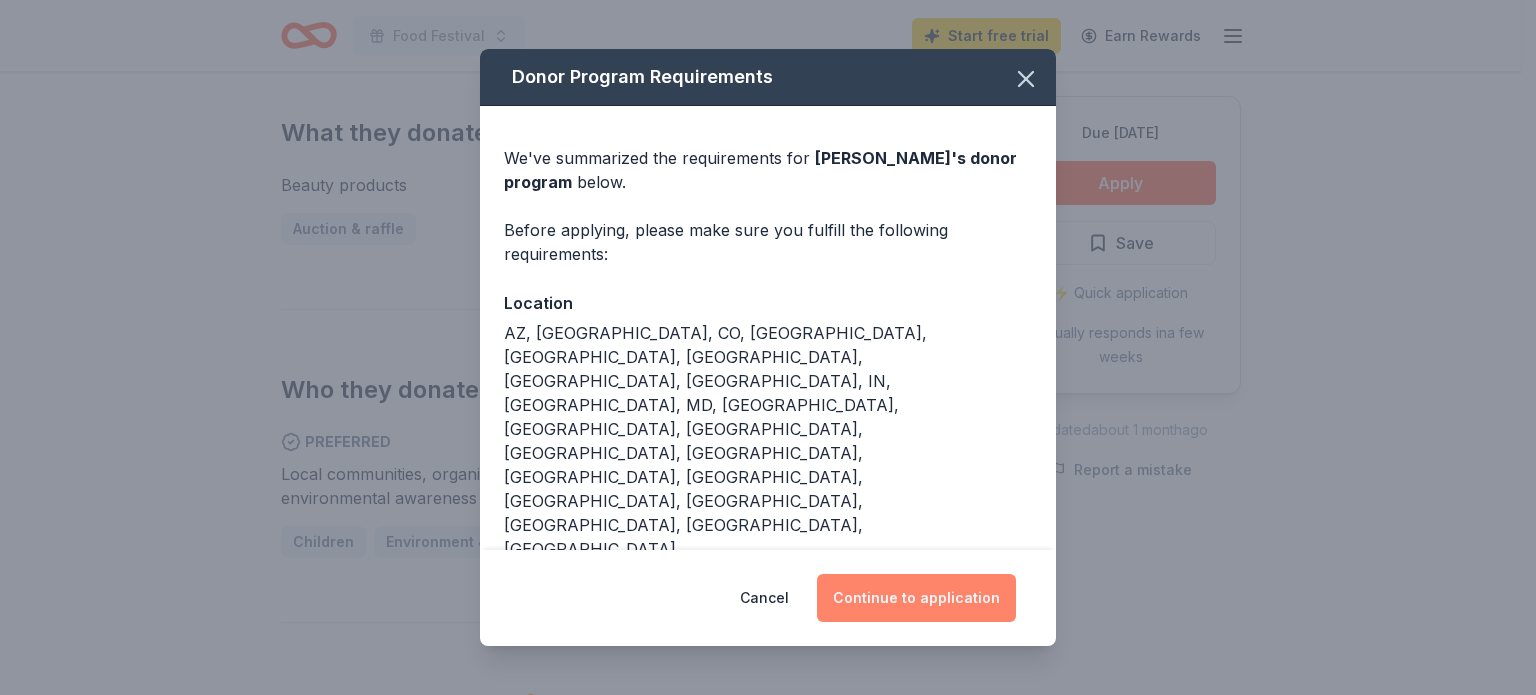 click on "Continue to application" at bounding box center [916, 598] 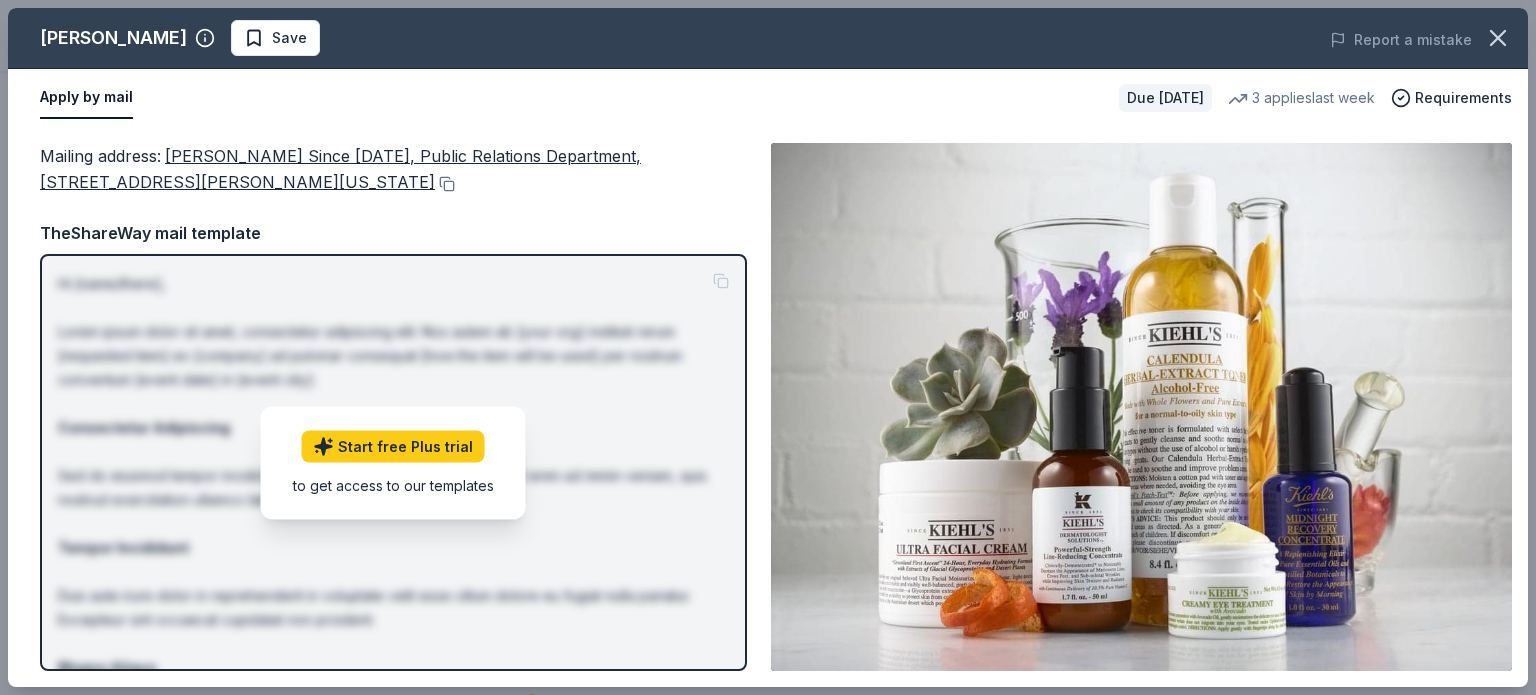 click at bounding box center (1141, 407) 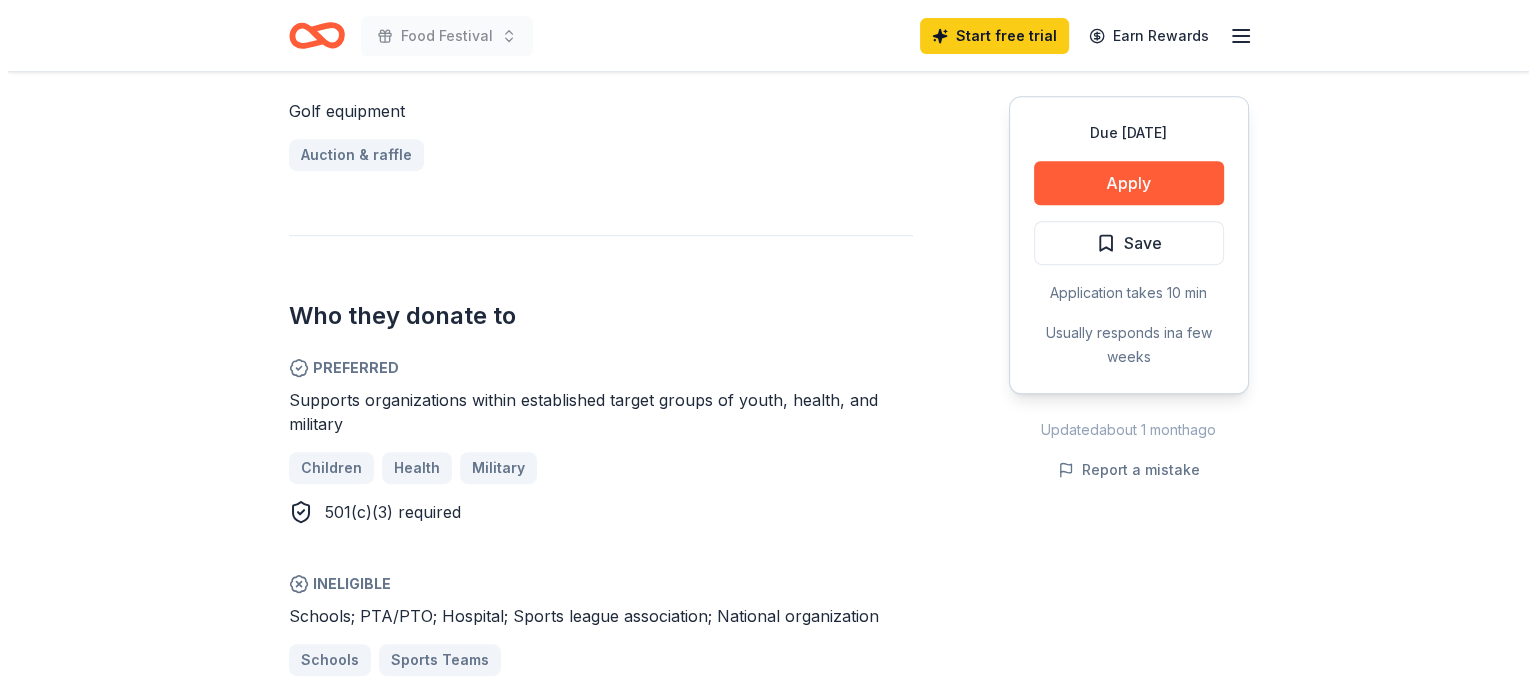 scroll, scrollTop: 900, scrollLeft: 0, axis: vertical 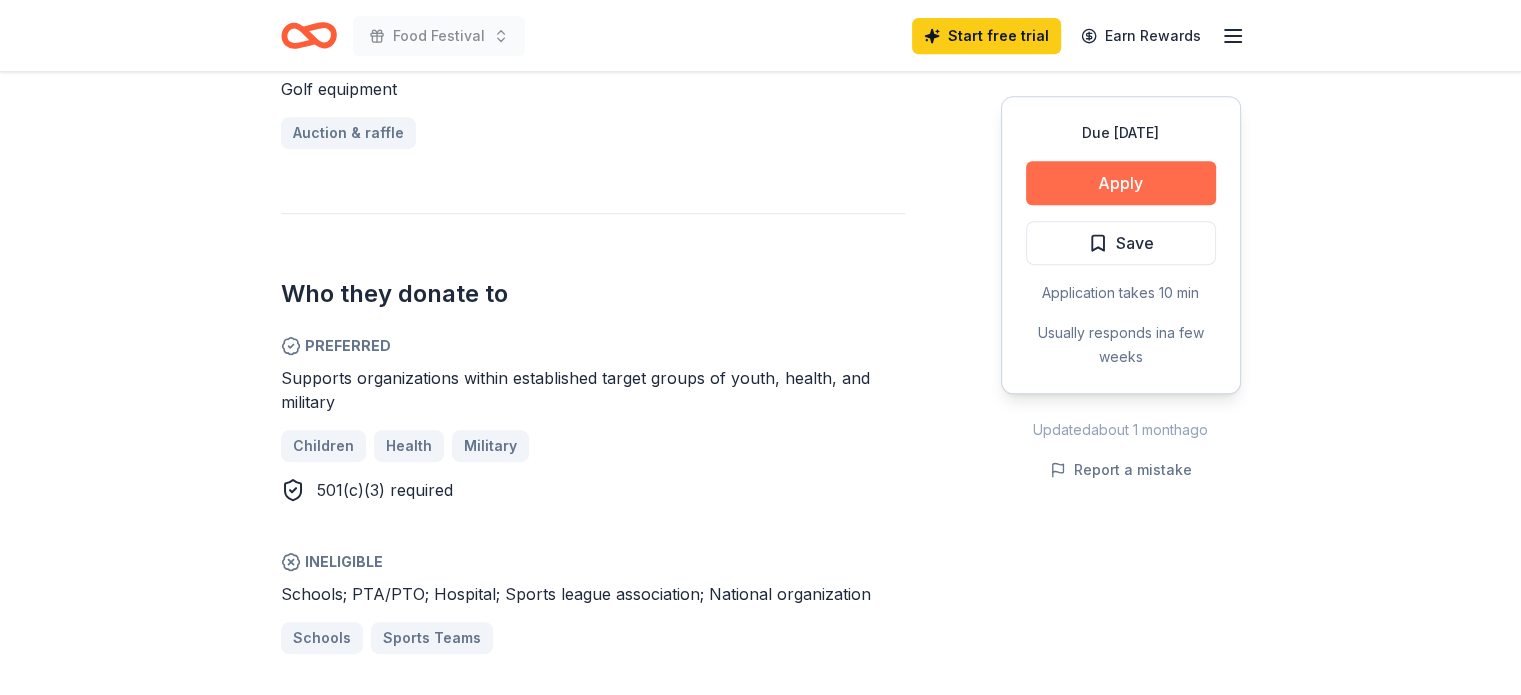 click on "Apply" at bounding box center (1121, 183) 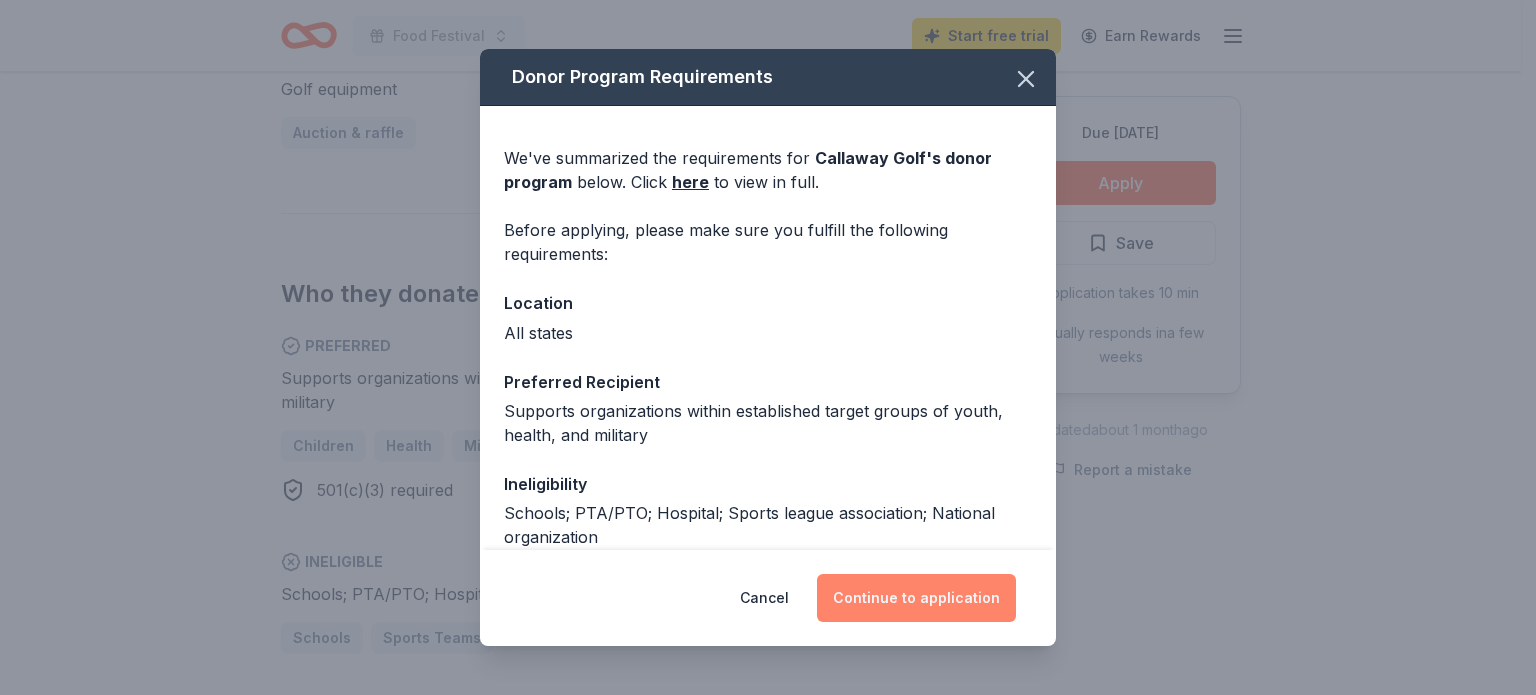 click on "Continue to application" at bounding box center [916, 598] 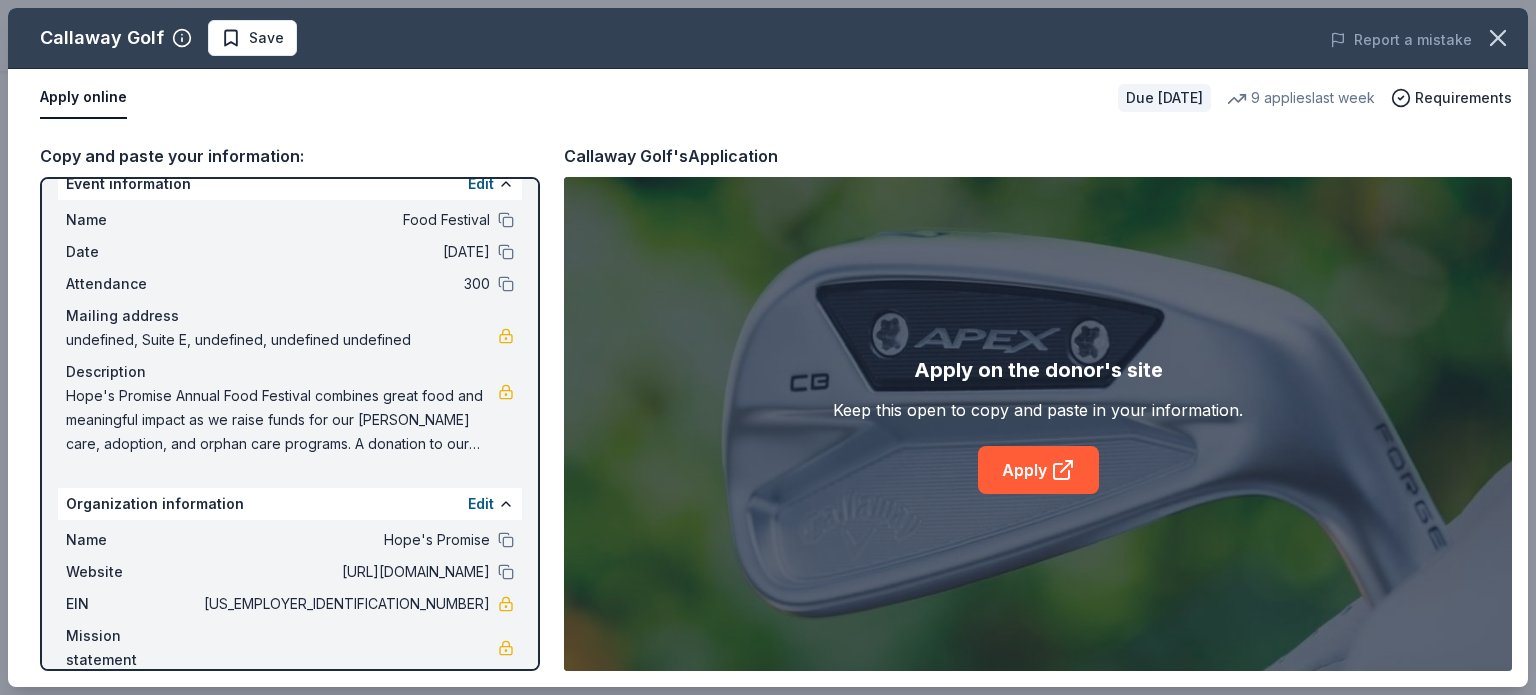 scroll, scrollTop: 52, scrollLeft: 0, axis: vertical 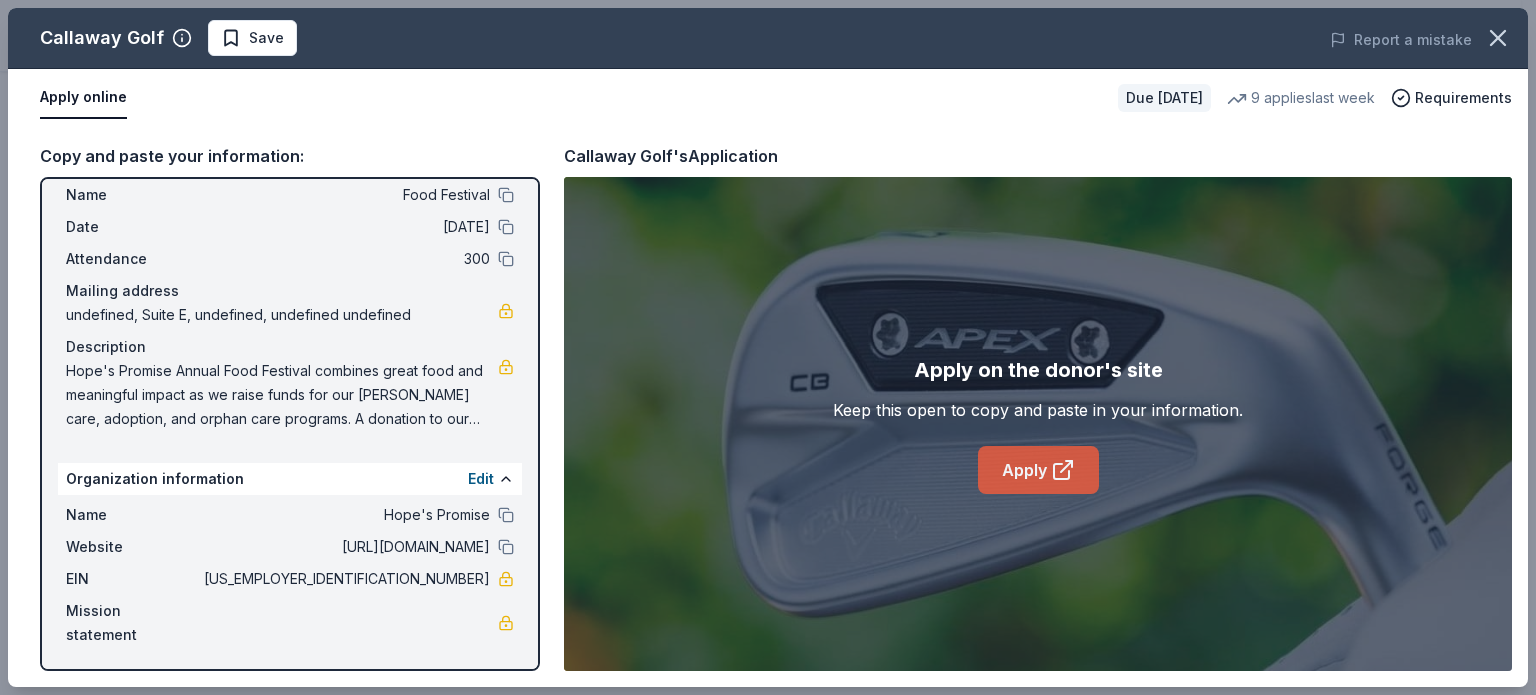 click on "Apply" at bounding box center (1038, 470) 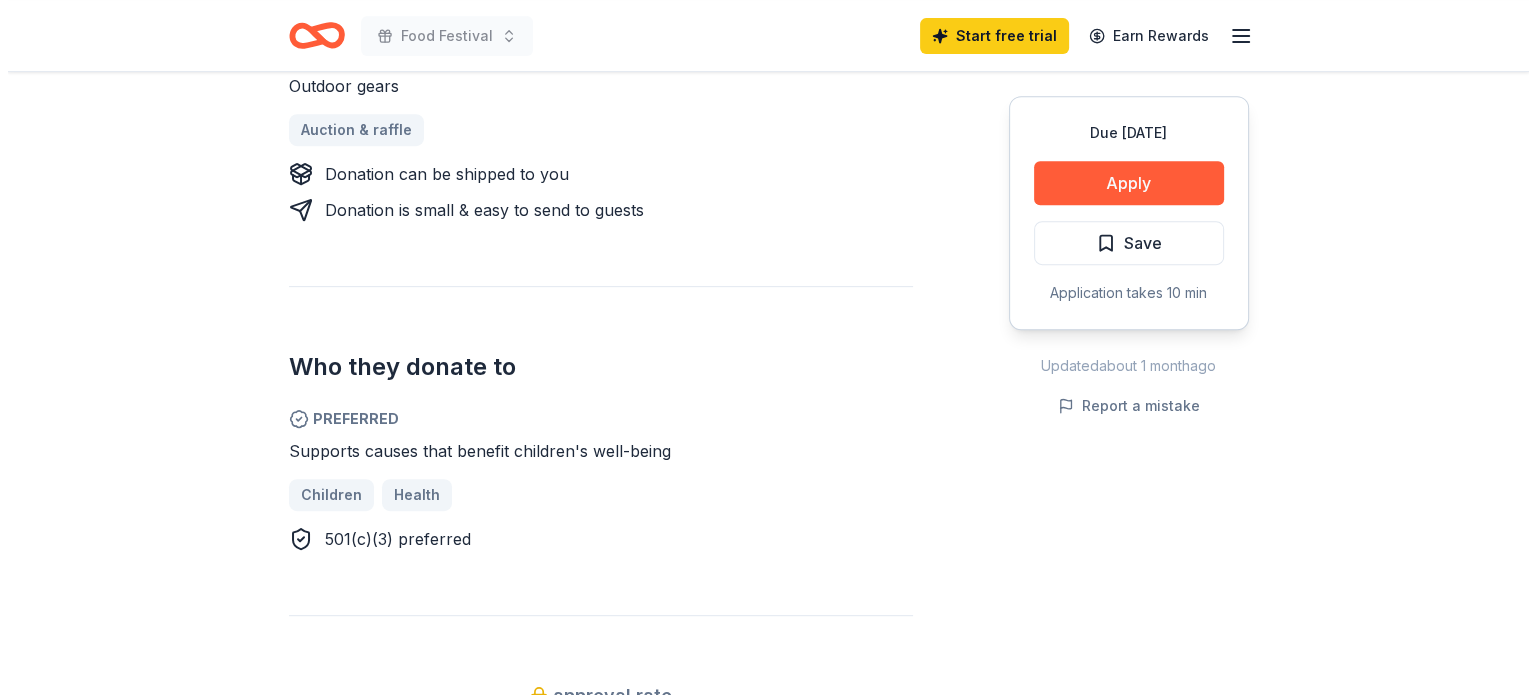 scroll, scrollTop: 900, scrollLeft: 0, axis: vertical 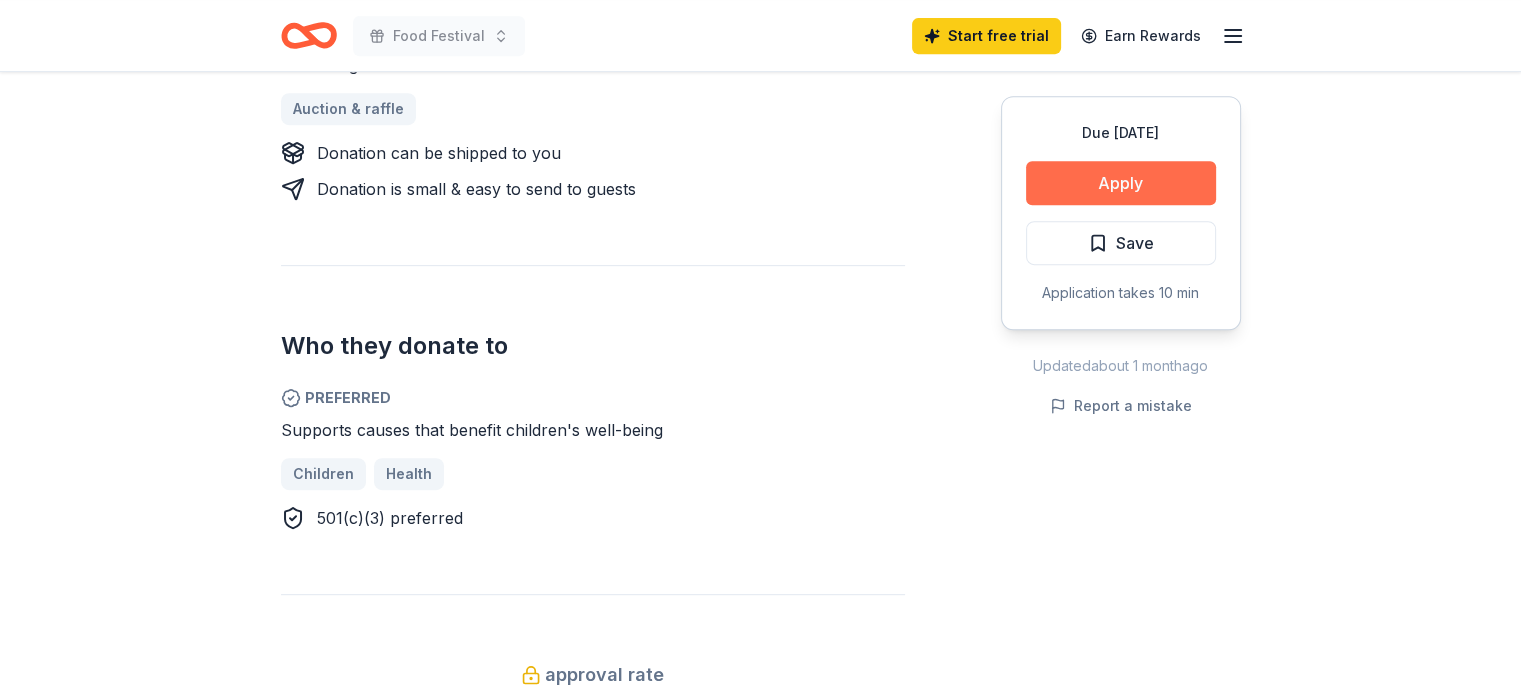 click on "Apply" at bounding box center (1121, 183) 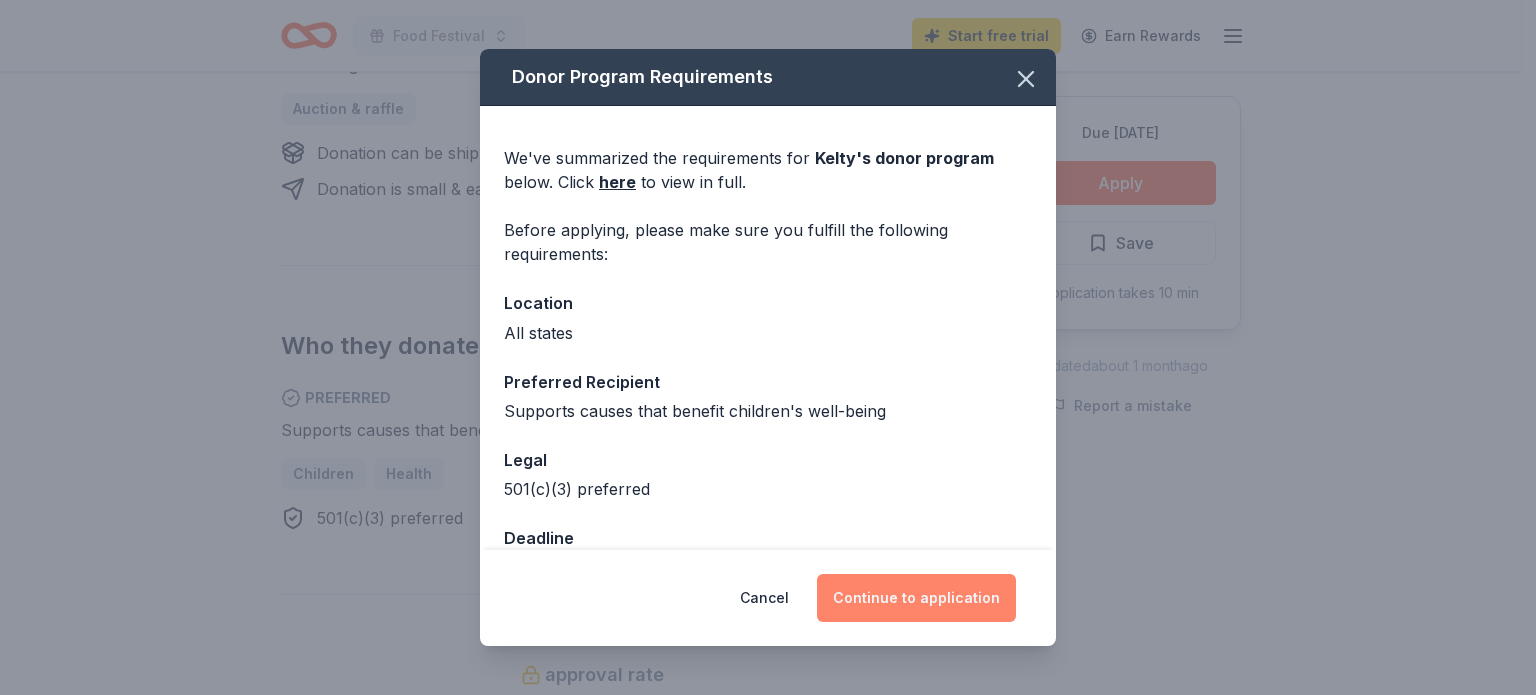 click on "Continue to application" at bounding box center (916, 598) 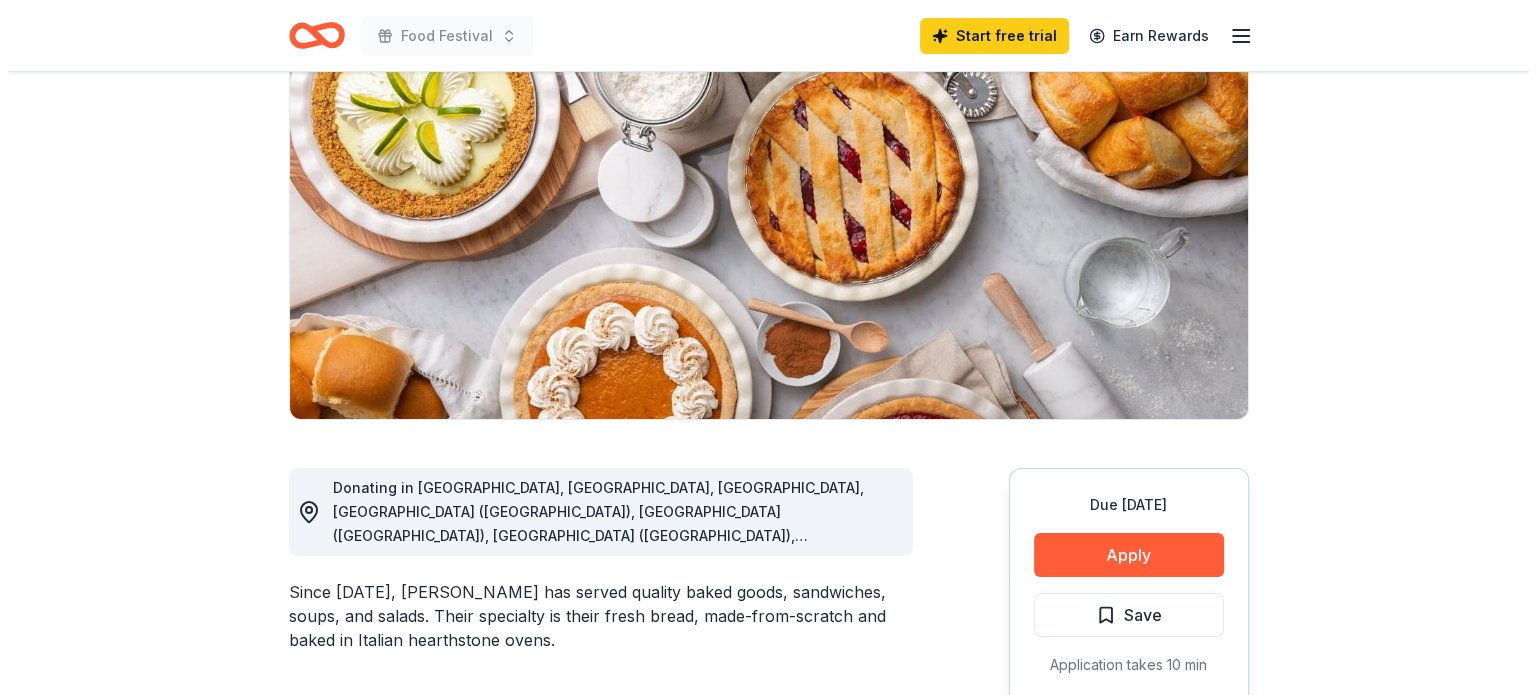 scroll, scrollTop: 400, scrollLeft: 0, axis: vertical 